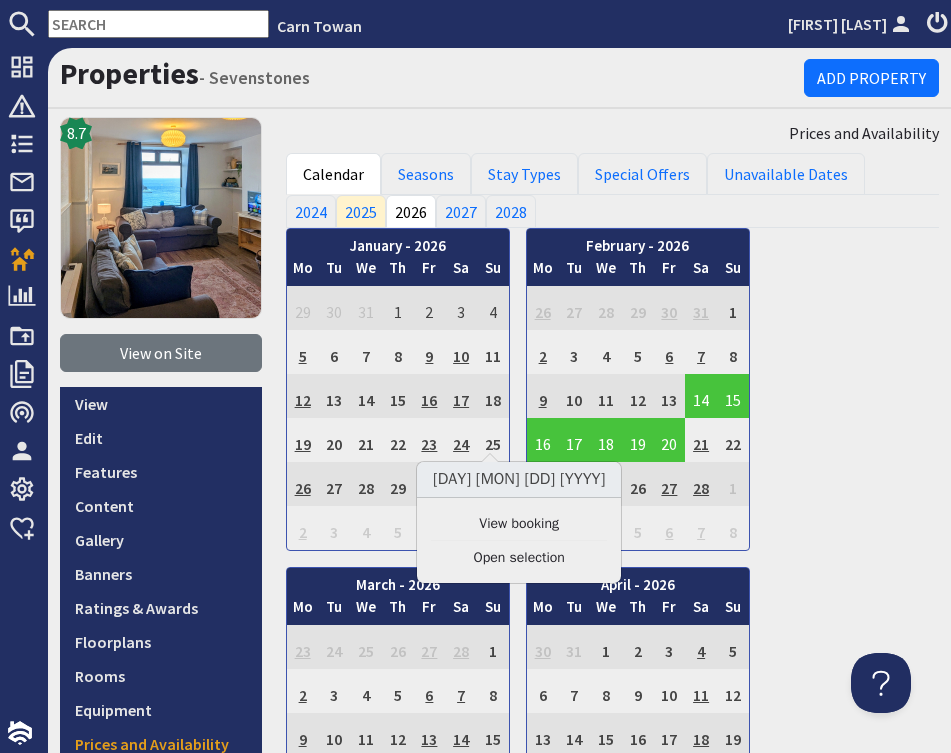 scroll, scrollTop: 0, scrollLeft: 0, axis: both 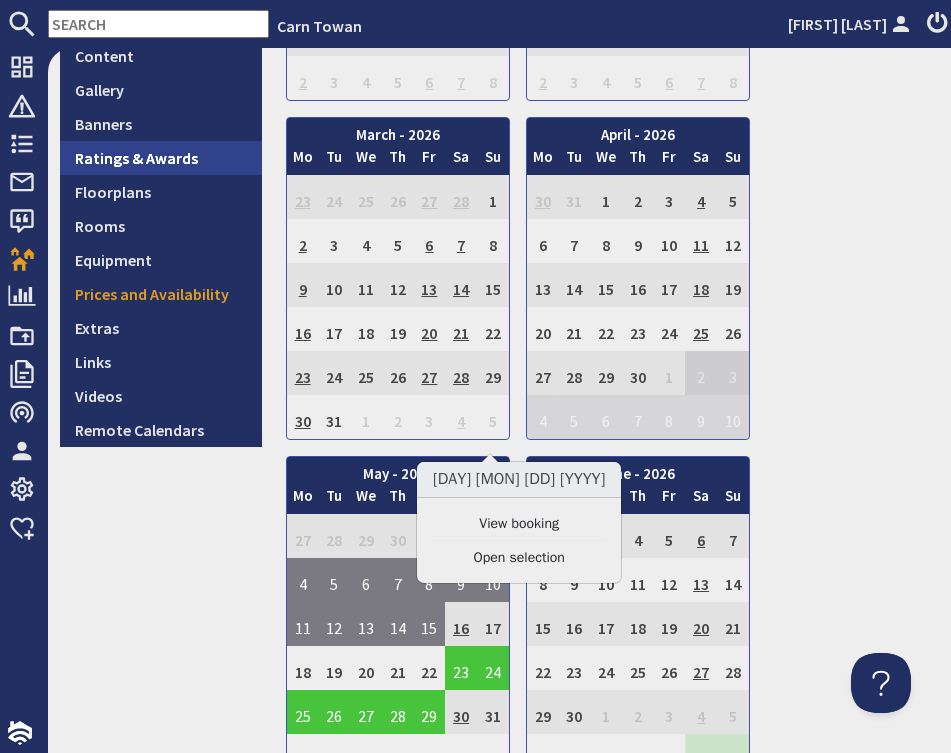 click on "Ratings & Awards" at bounding box center (161, 158) 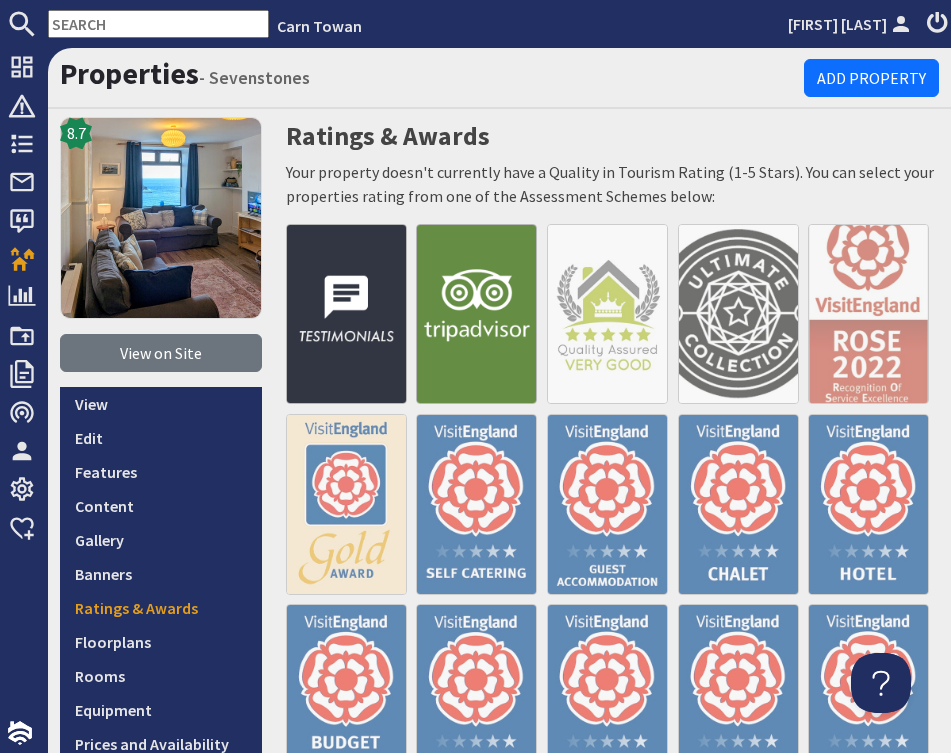 scroll, scrollTop: 0, scrollLeft: 0, axis: both 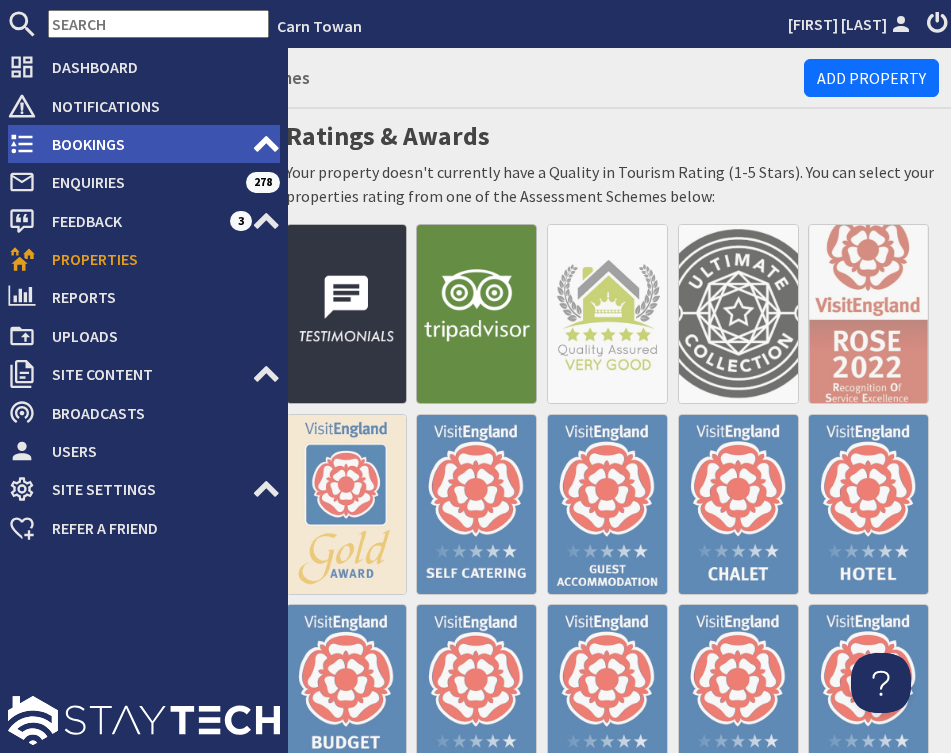 click on "Bookings" at bounding box center (144, 144) 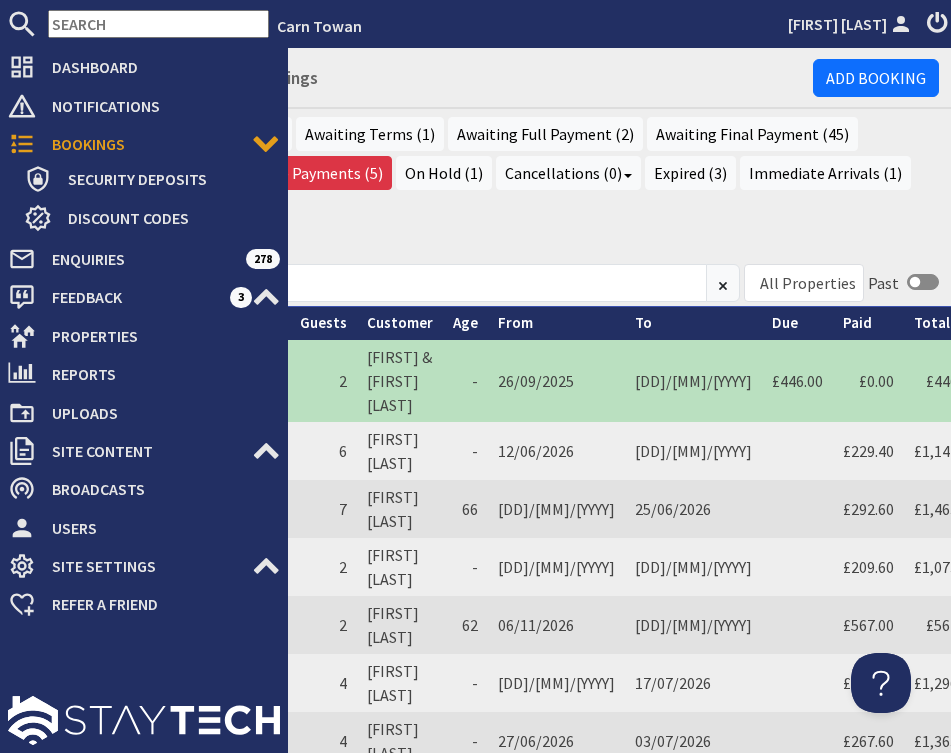 scroll, scrollTop: 0, scrollLeft: 0, axis: both 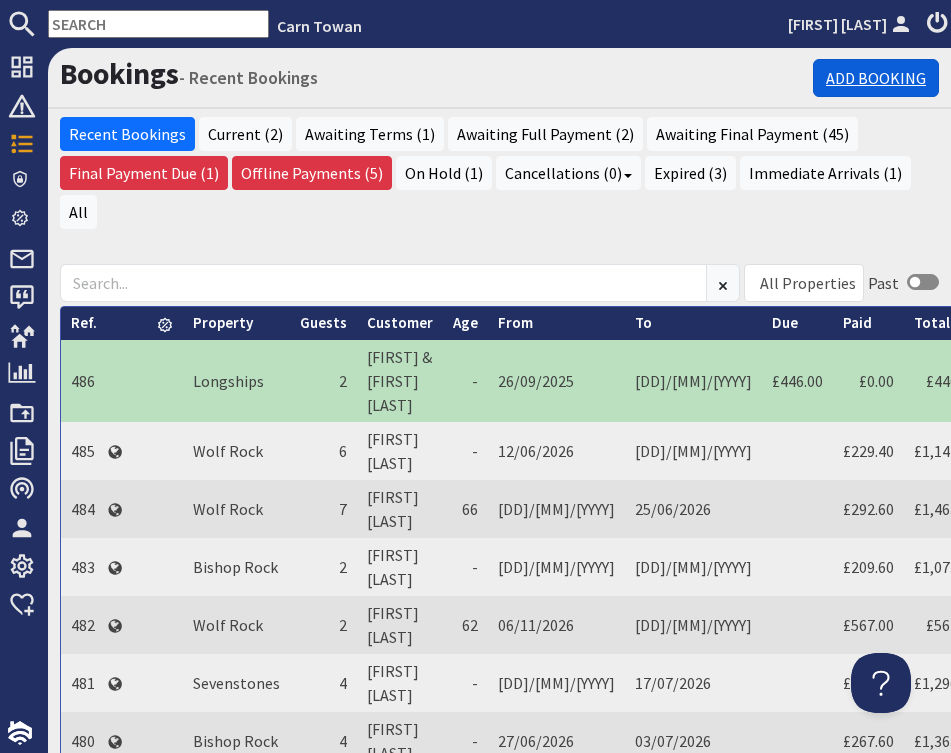 click on "Add Booking" at bounding box center [876, 78] 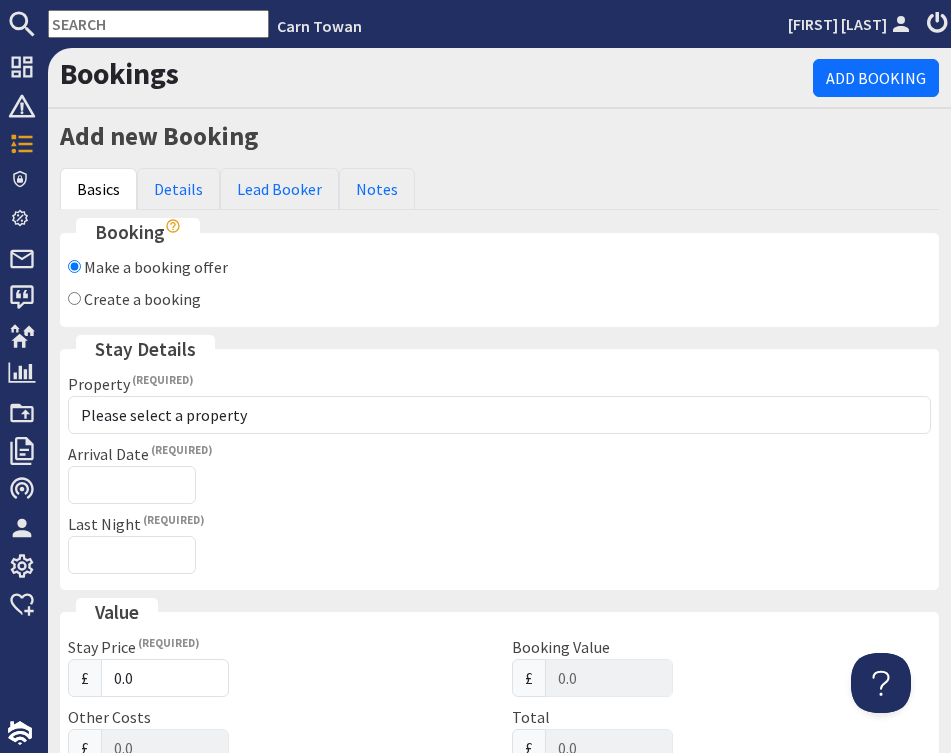 scroll, scrollTop: 0, scrollLeft: 0, axis: both 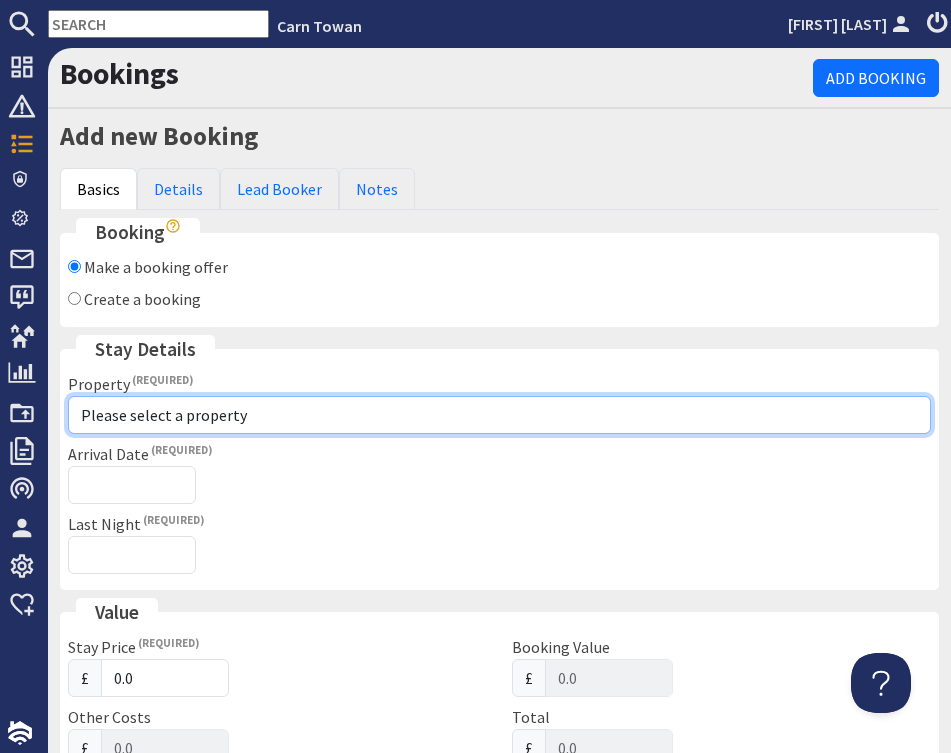 click on "Please select a property
Bishop Rock
Longships
Sevenstones
Wolf Rock" at bounding box center (499, 415) 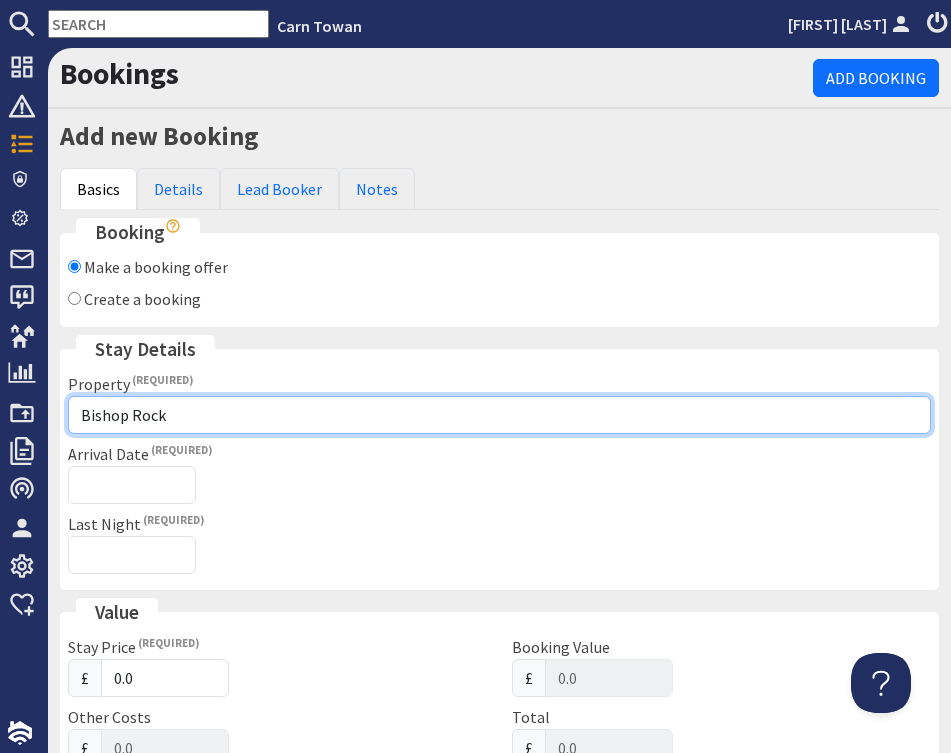 click on "Bishop Rock" at bounding box center (0, 0) 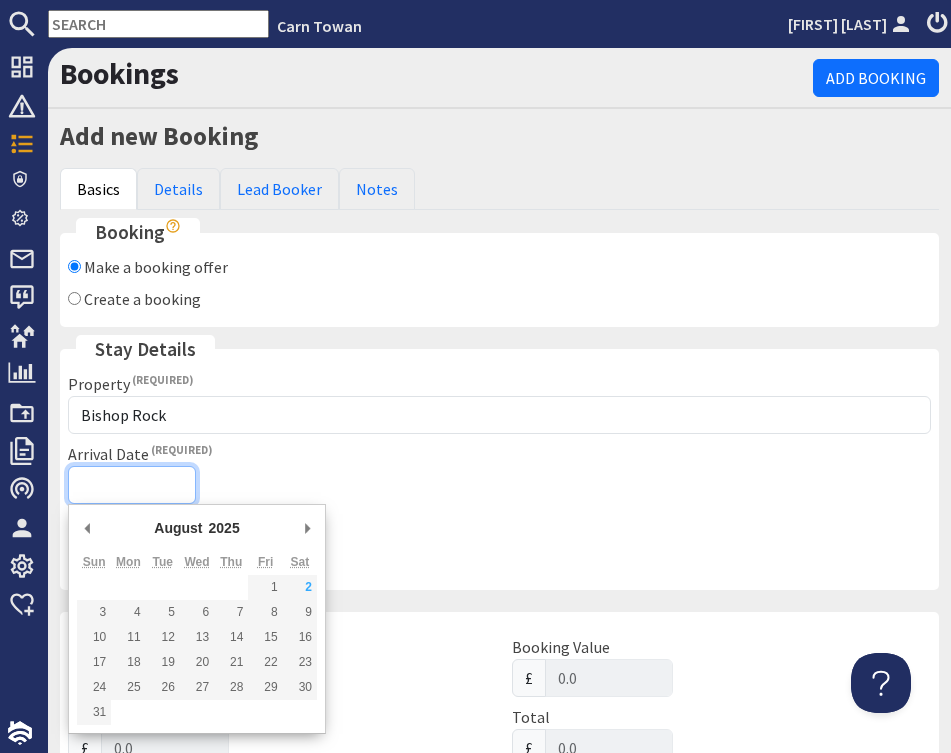 click on "Arrival Date" at bounding box center [132, 485] 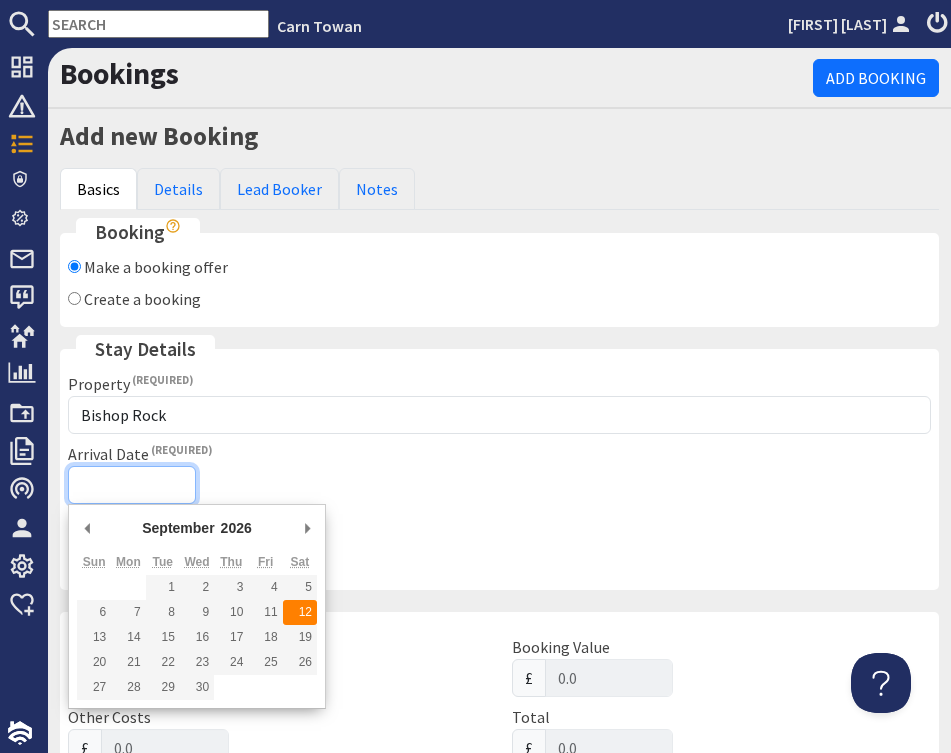 type on "[DD]/[MM]/[YYYY]" 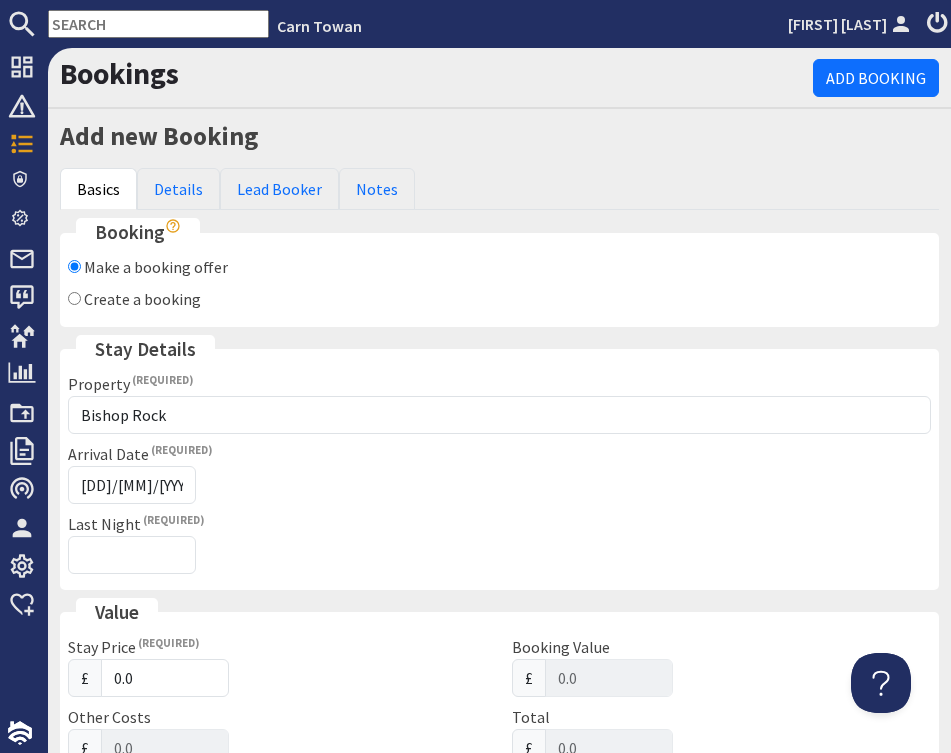 type on "[YYYY]-[MM]-[DD]T[HH]:[MM]:[SS]" 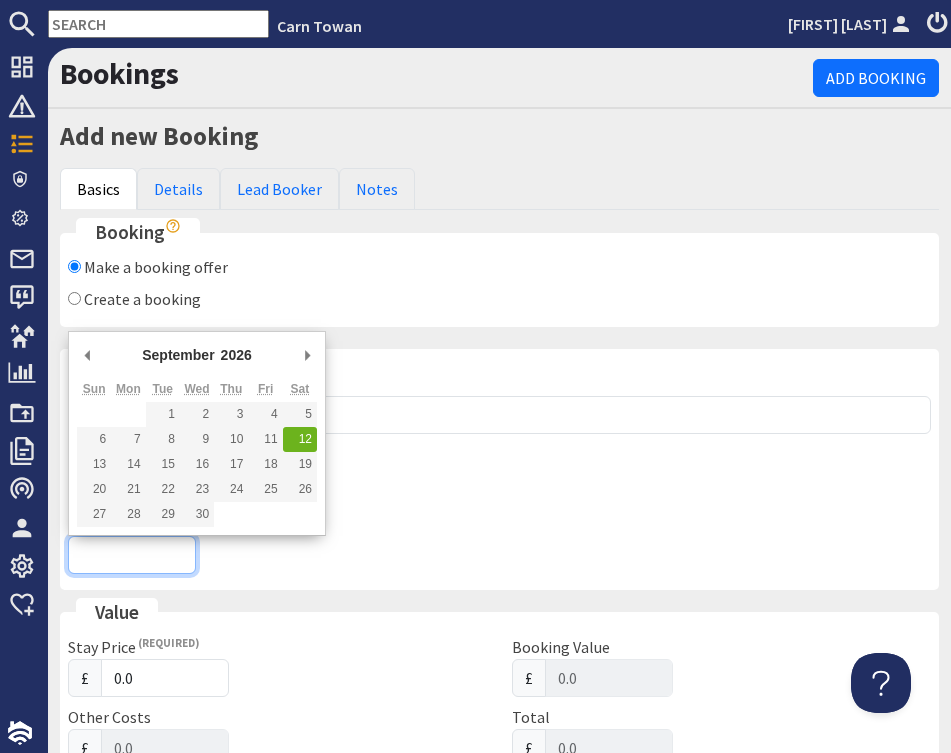 click on "Last Night" at bounding box center (132, 555) 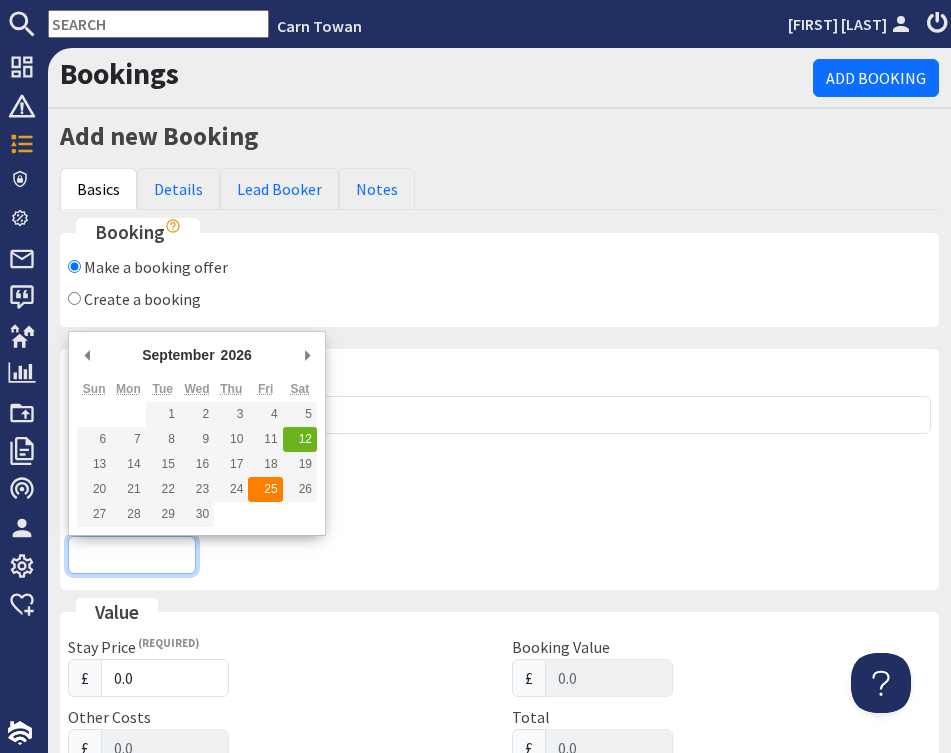 type on "[DD]/[MM]/[YYYY]" 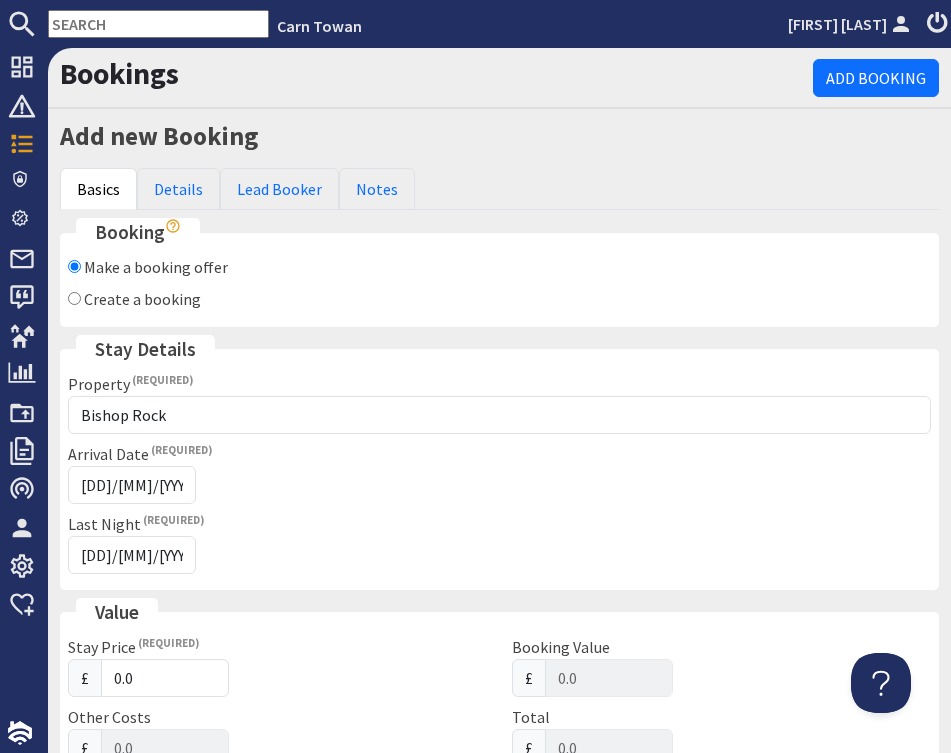 scroll, scrollTop: 120, scrollLeft: 0, axis: vertical 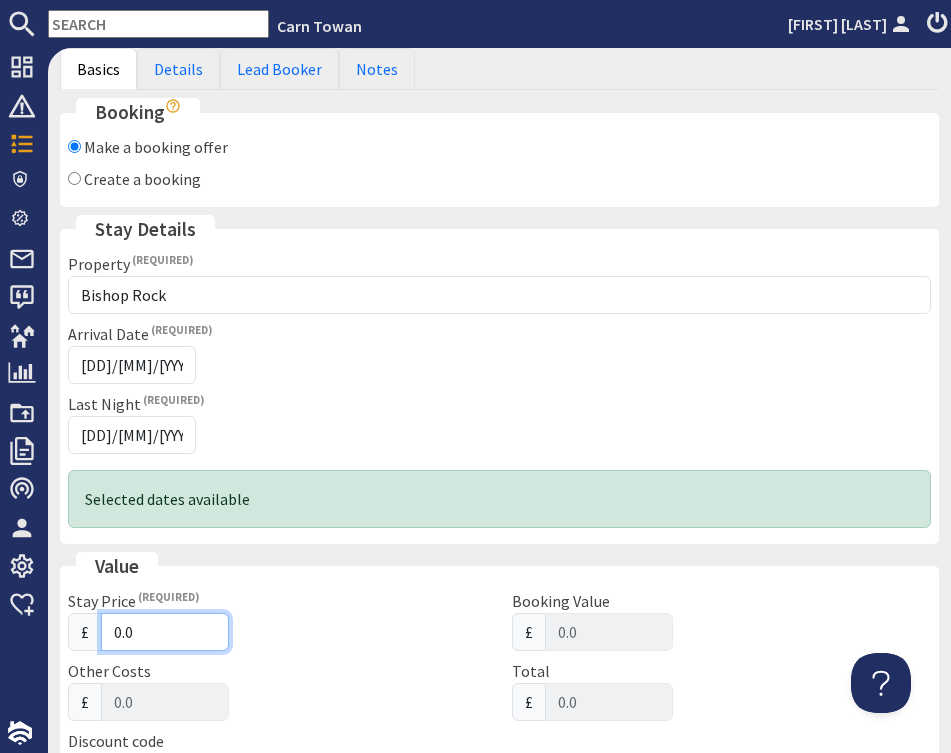 click on "0.0" at bounding box center (165, 632) 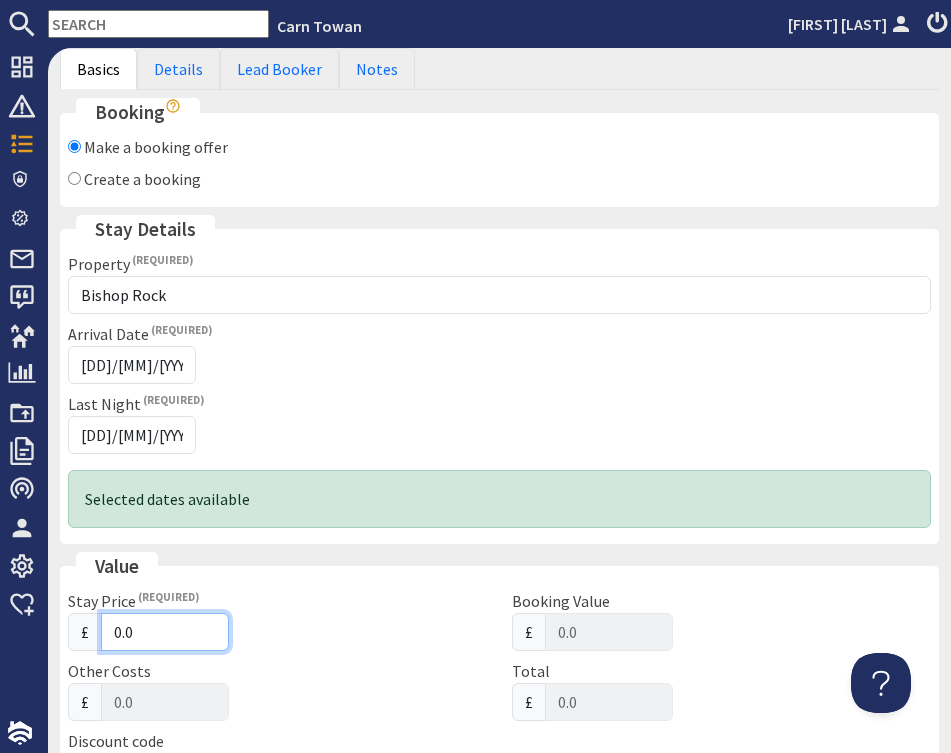 click on "0.0" at bounding box center (165, 632) 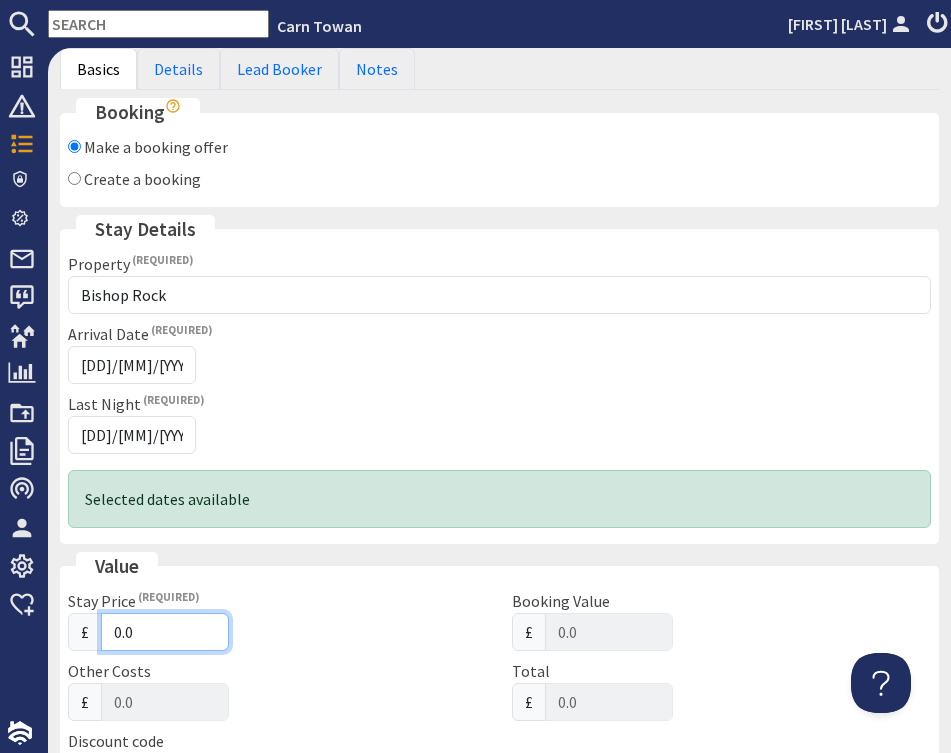 click on "0.0" at bounding box center (165, 632) 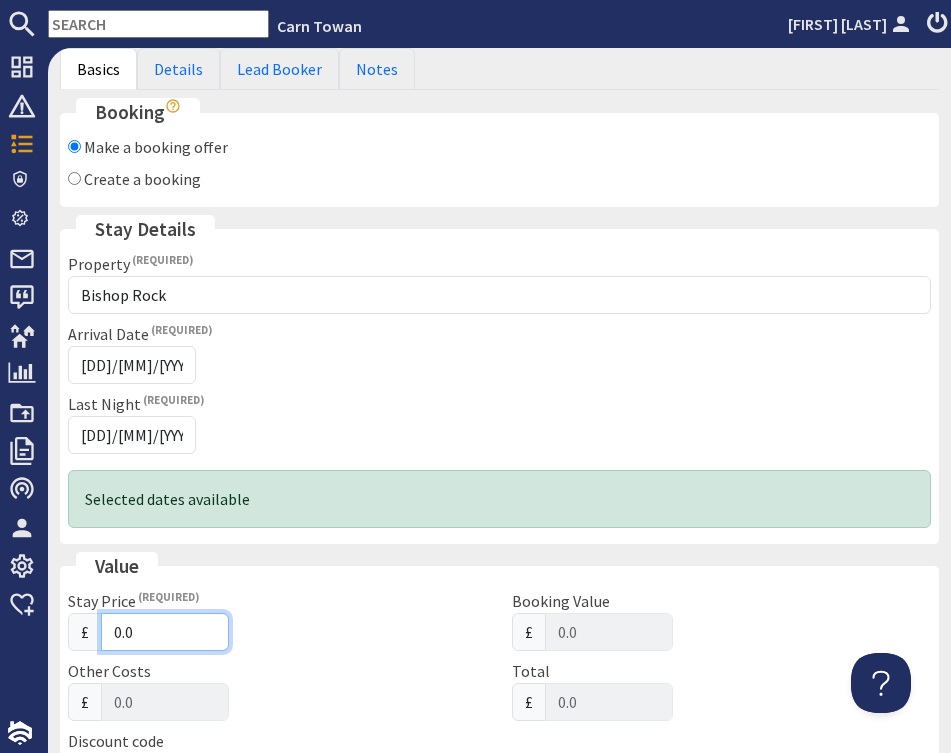 click on "0.0" at bounding box center (165, 632) 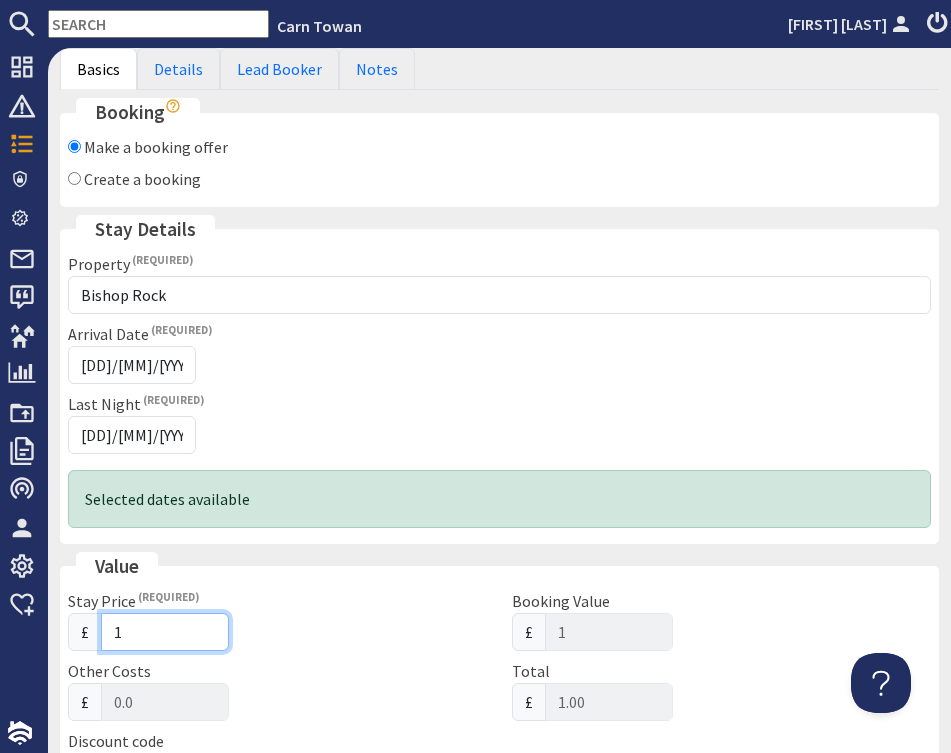 type on "14" 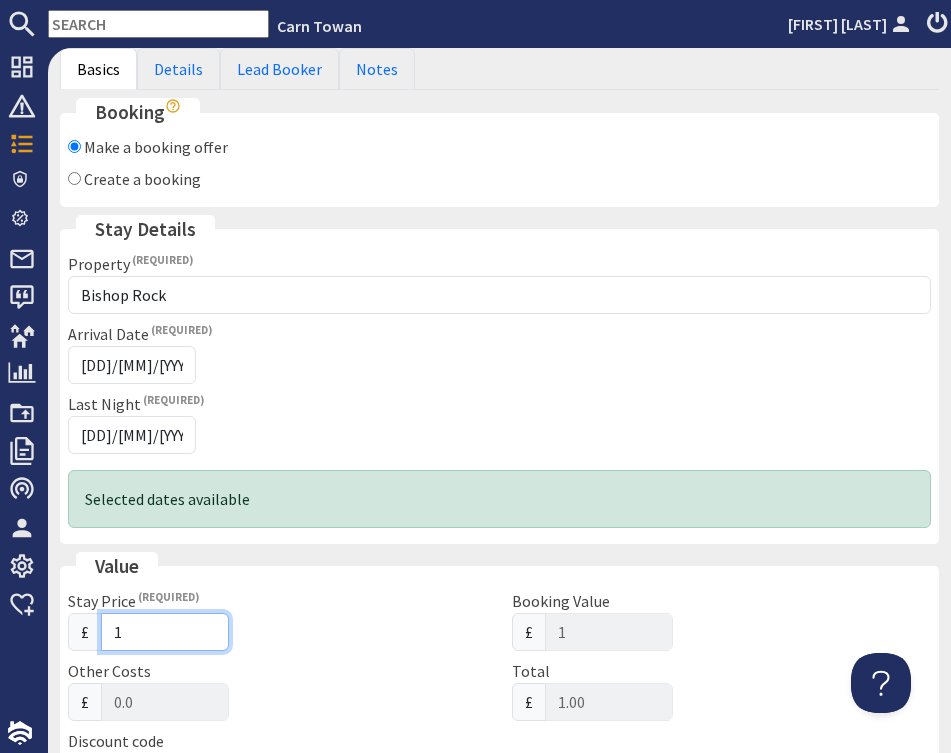 type on "14" 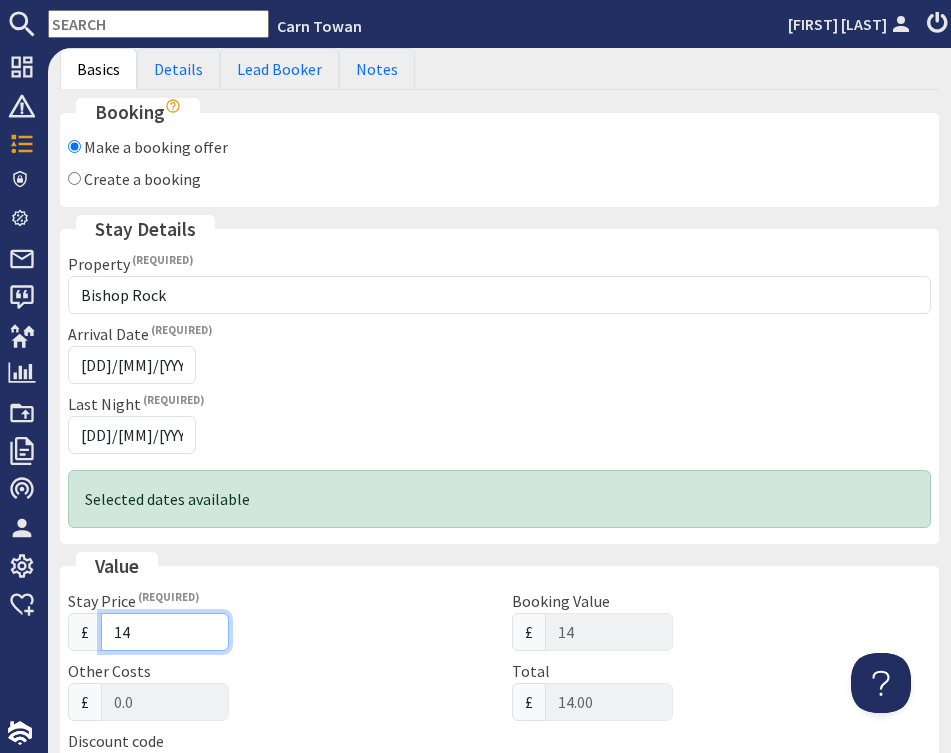type on "143" 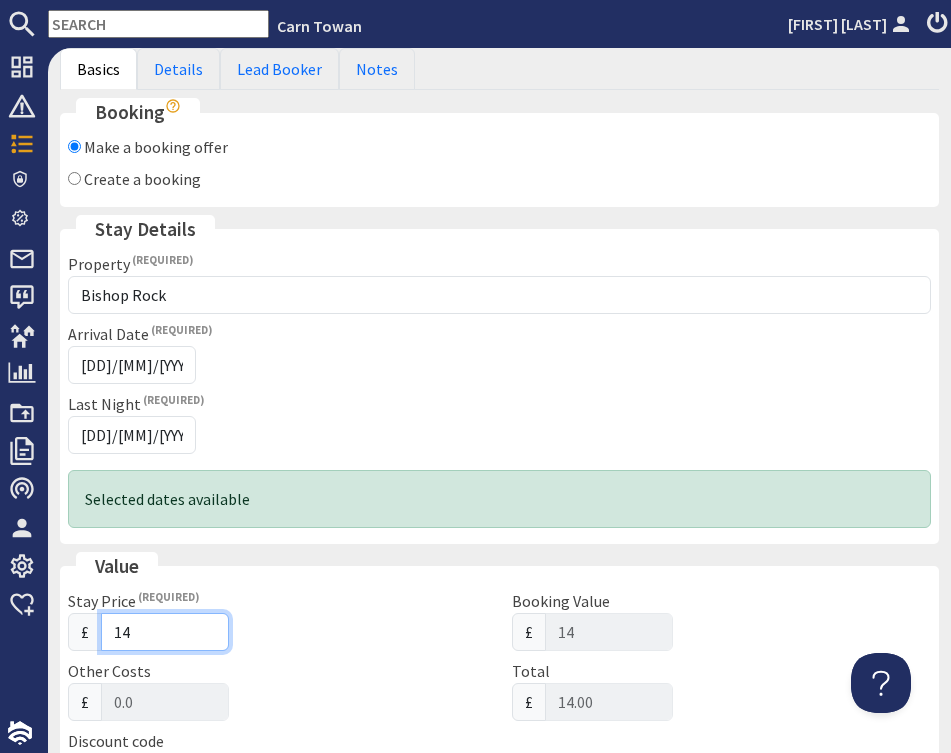 type on "143" 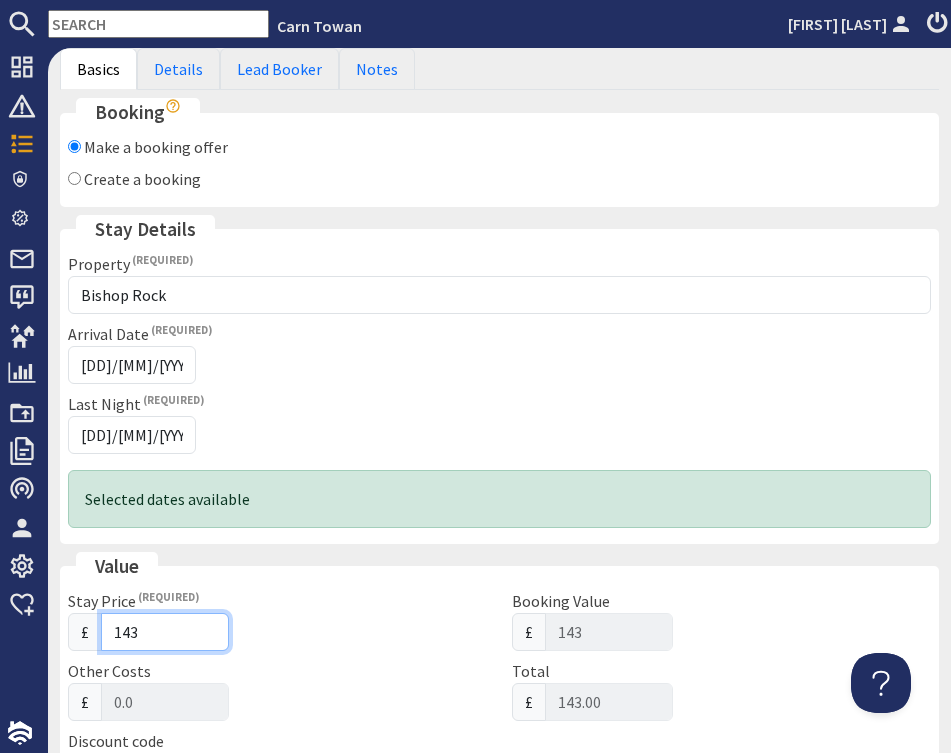 type on "1432" 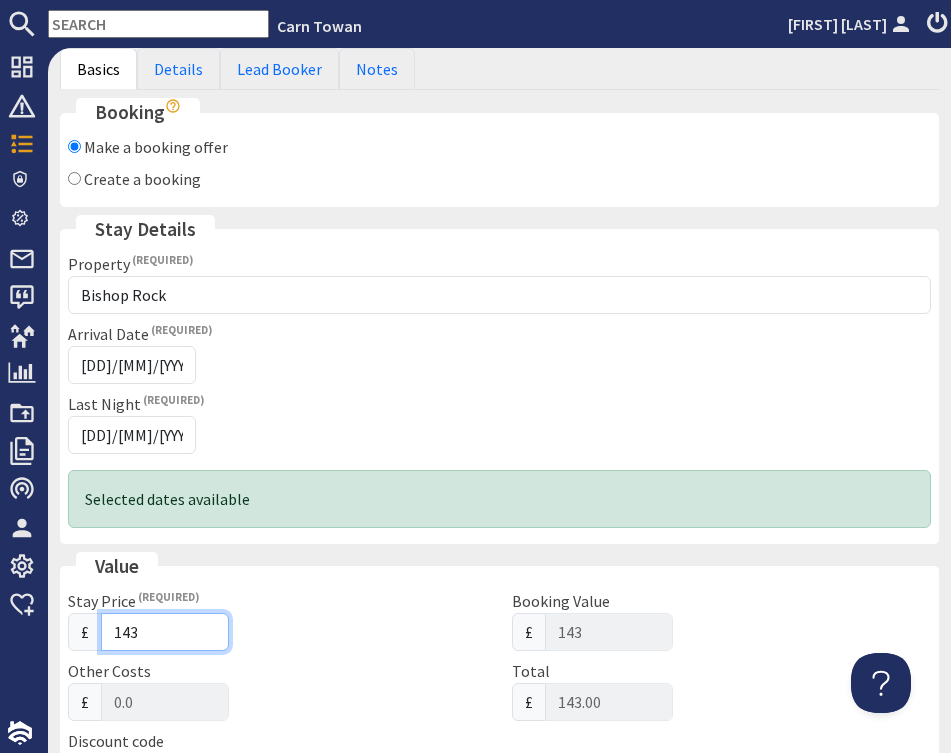type on "1432" 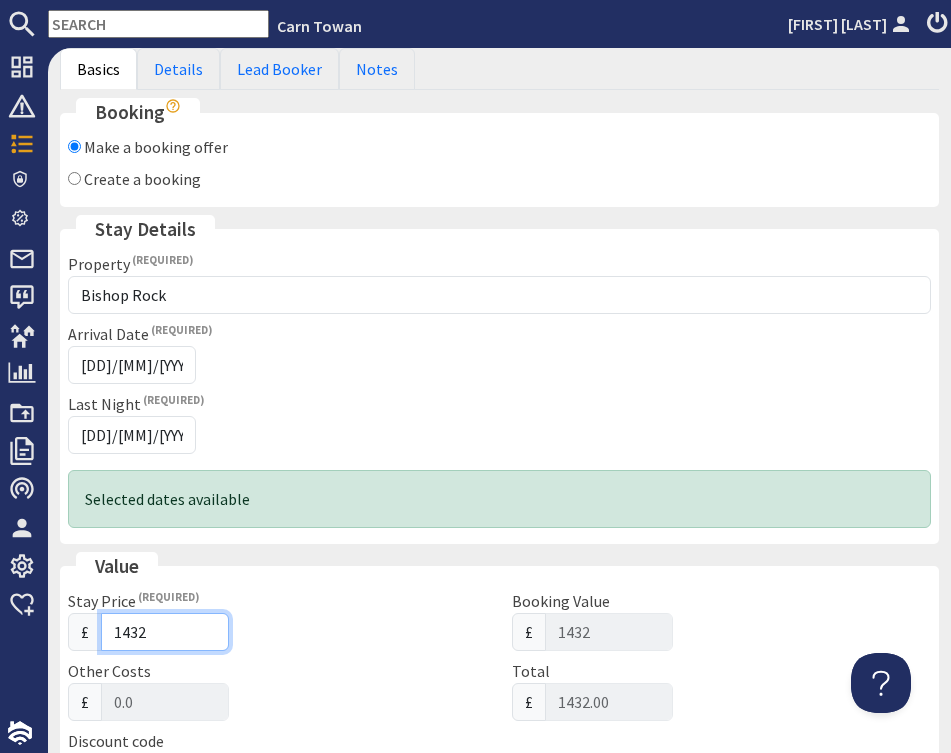 type on "1432" 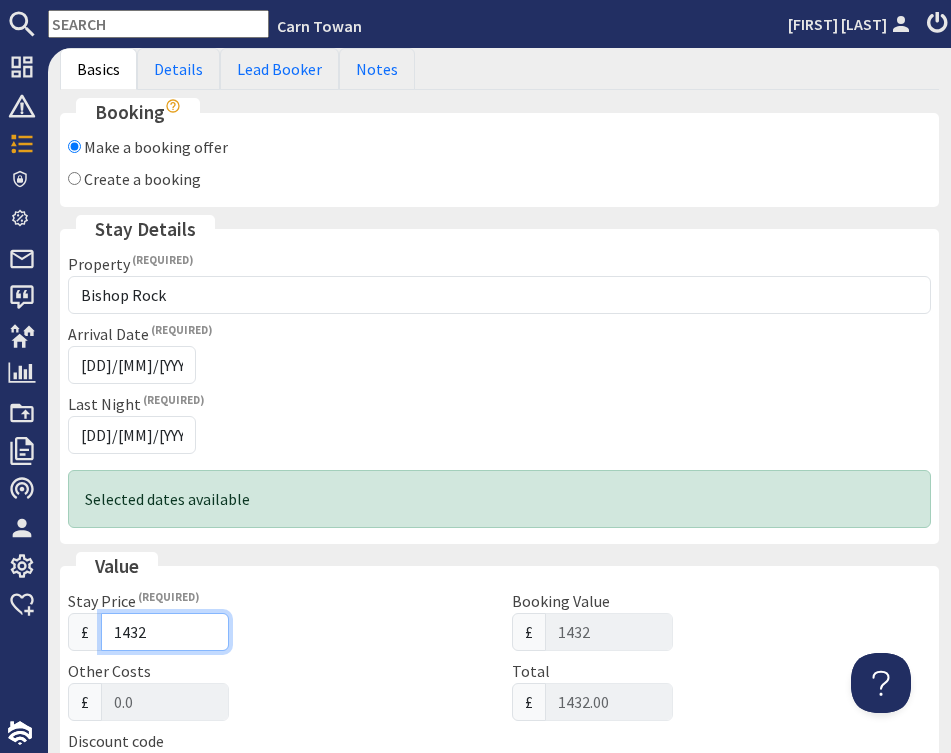 click on "Send Booking Offer" at bounding box center [859, 1491] 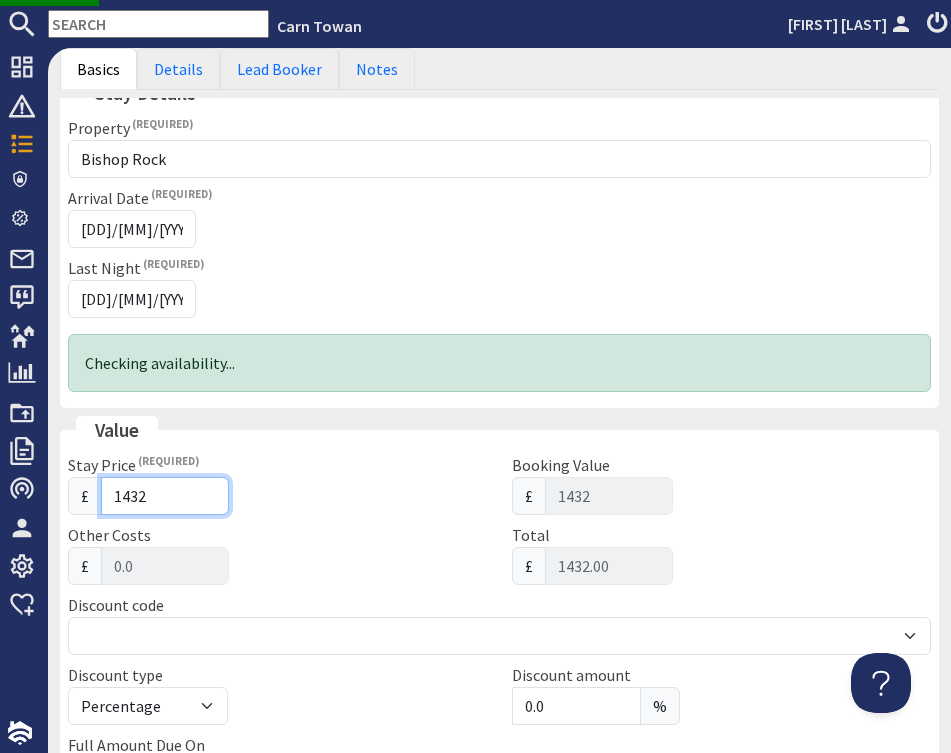 scroll, scrollTop: 360, scrollLeft: 0, axis: vertical 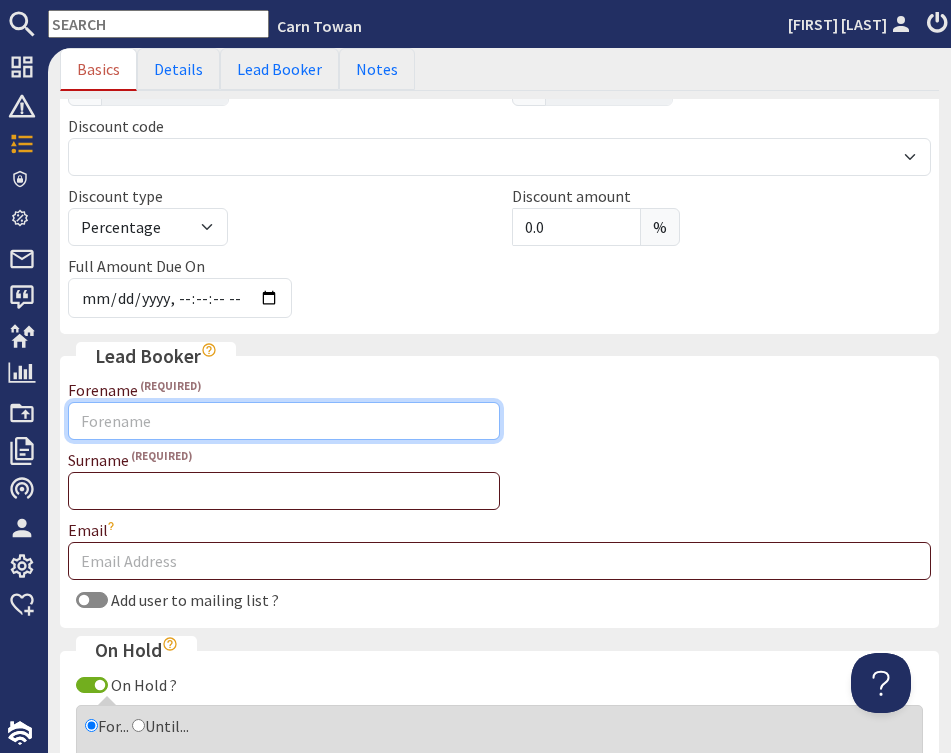 click on "Forename" at bounding box center [284, 421] 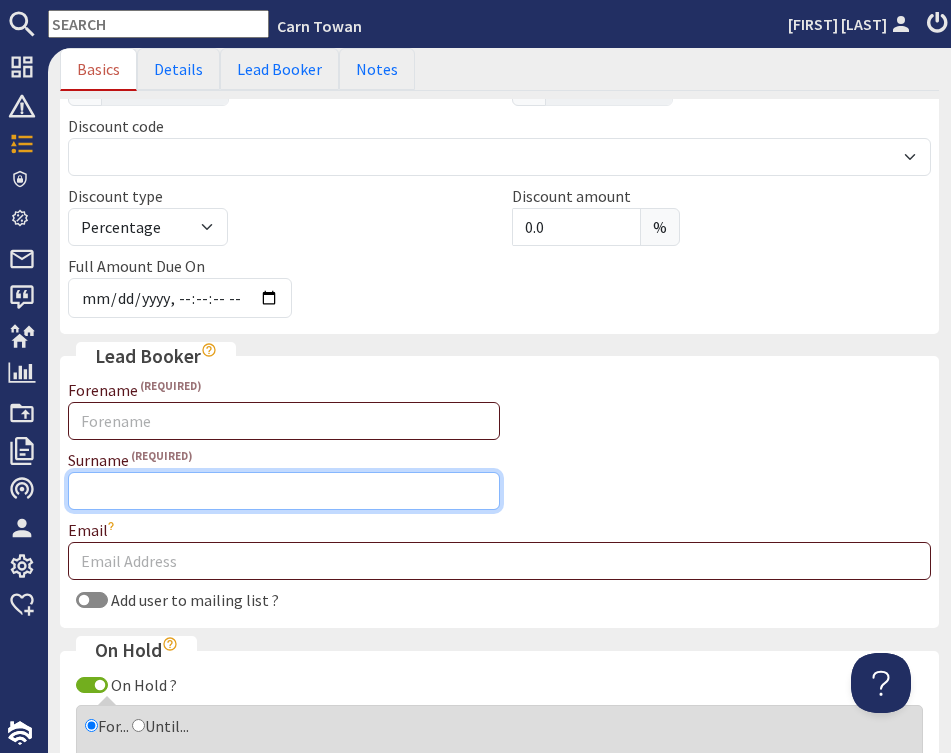 click on "Surname" at bounding box center [284, 491] 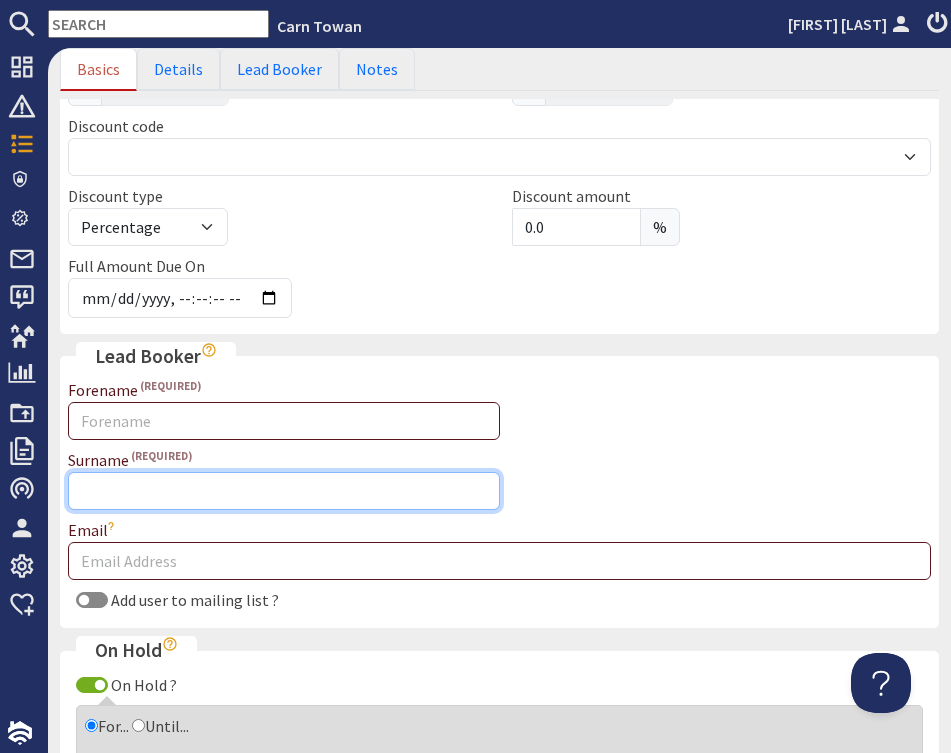 paste on "[LAST]" 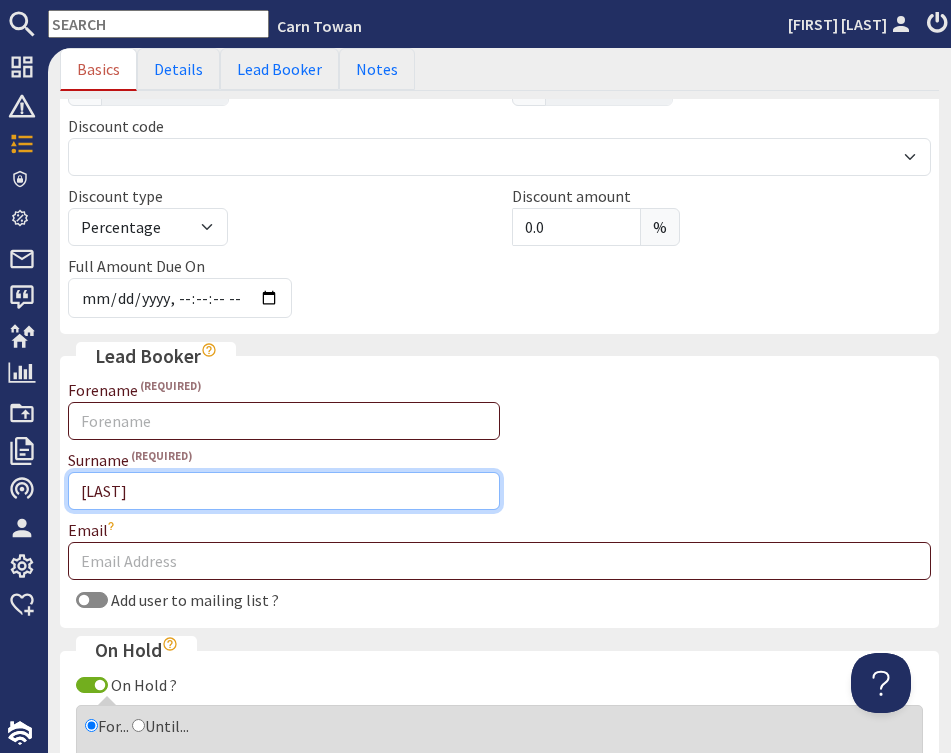type on "[LAST]" 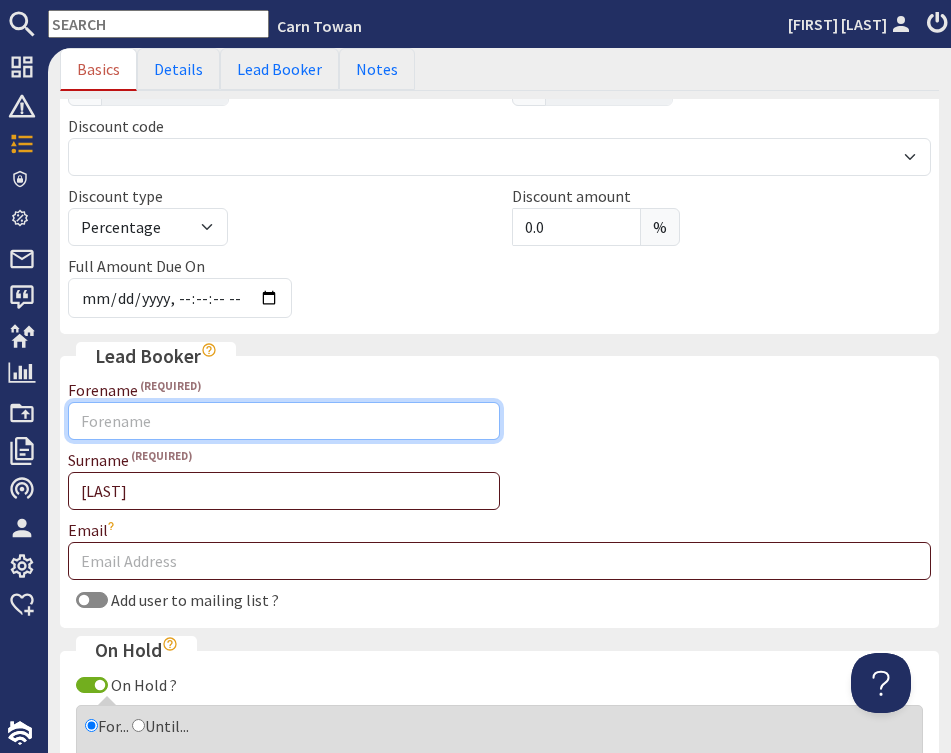 click on "Forename" at bounding box center [284, 421] 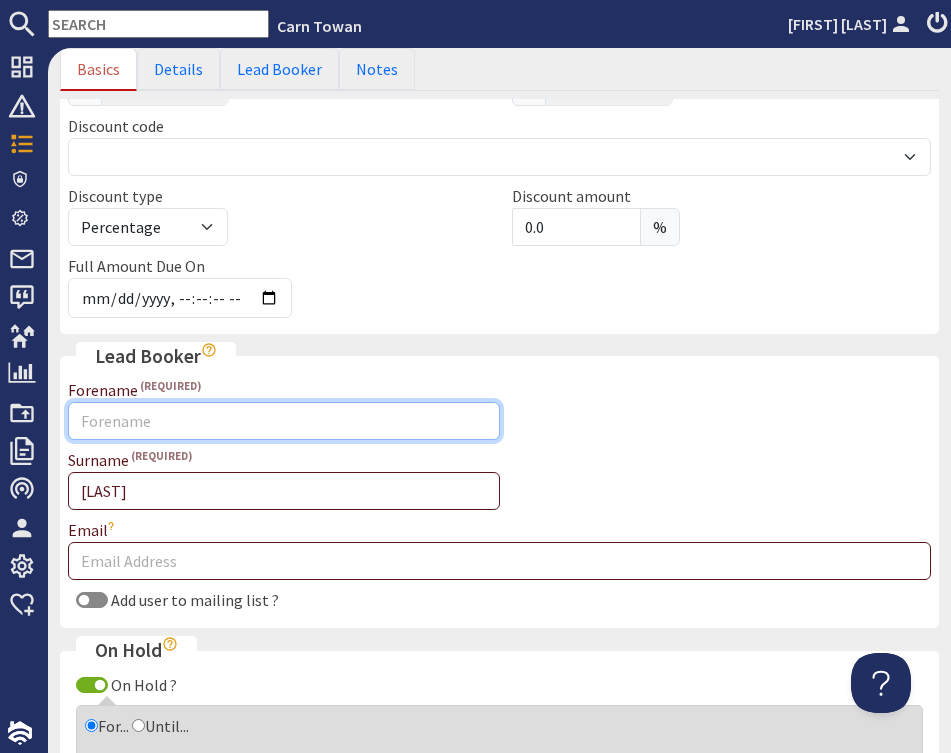 click on "Forename" at bounding box center (284, 421) 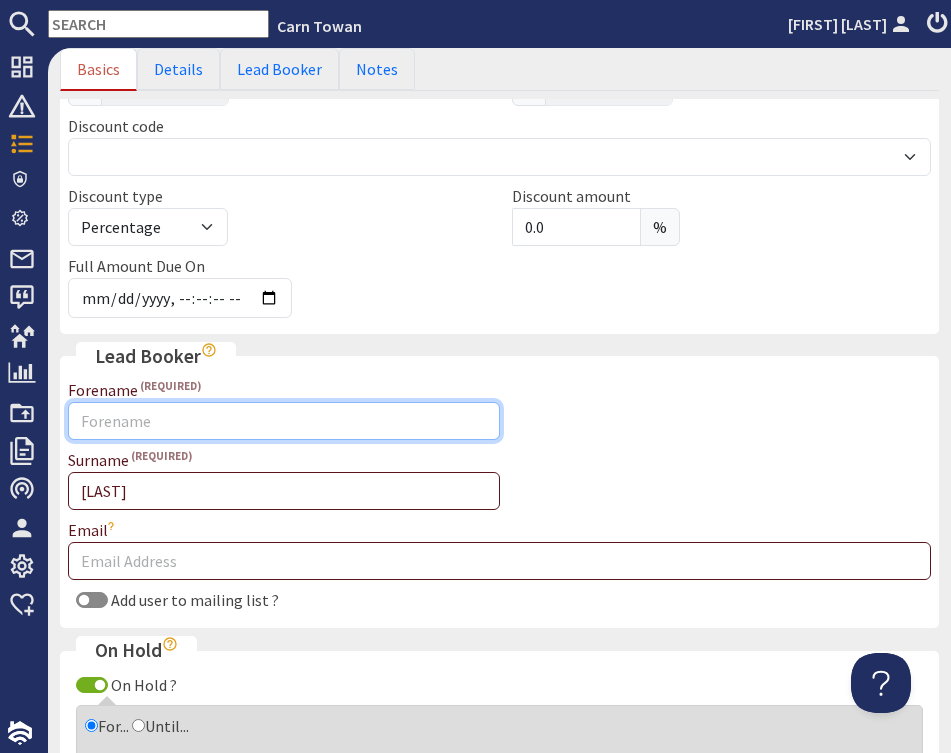paste on "[FIRST] & [FIRST]" 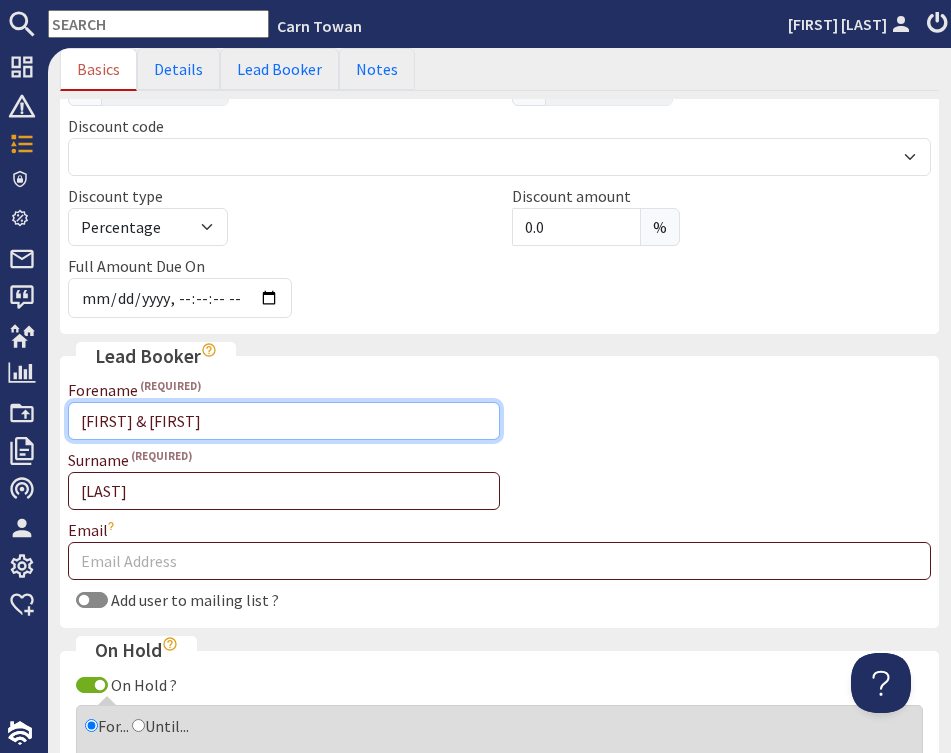 type on "[FIRST] & [FIRST]" 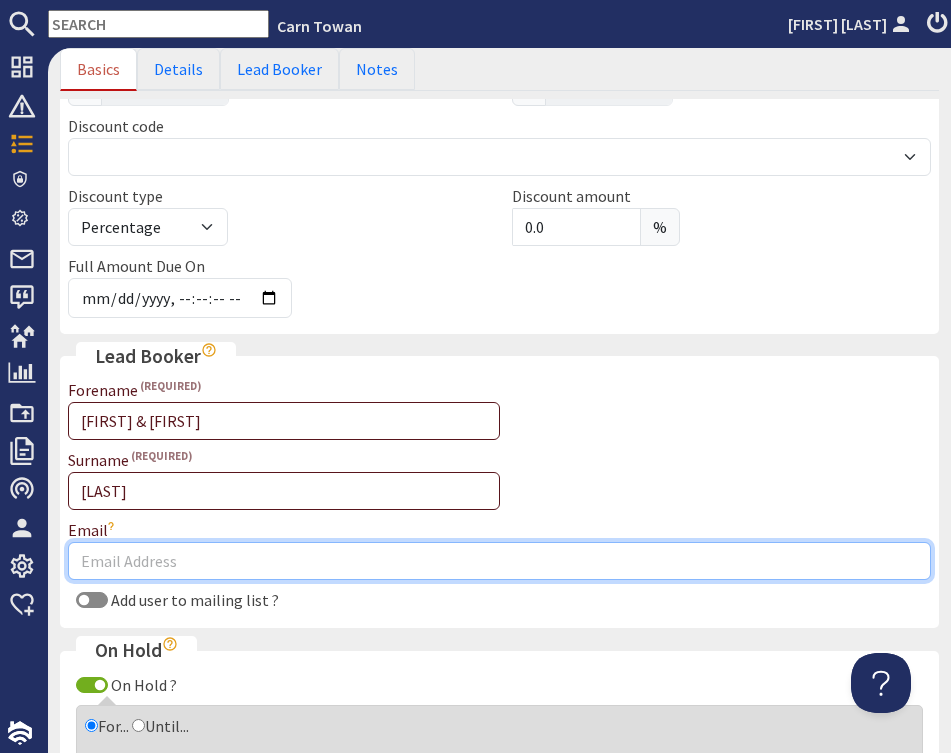 drag, startPoint x: 264, startPoint y: 565, endPoint x: 281, endPoint y: 557, distance: 18.788294 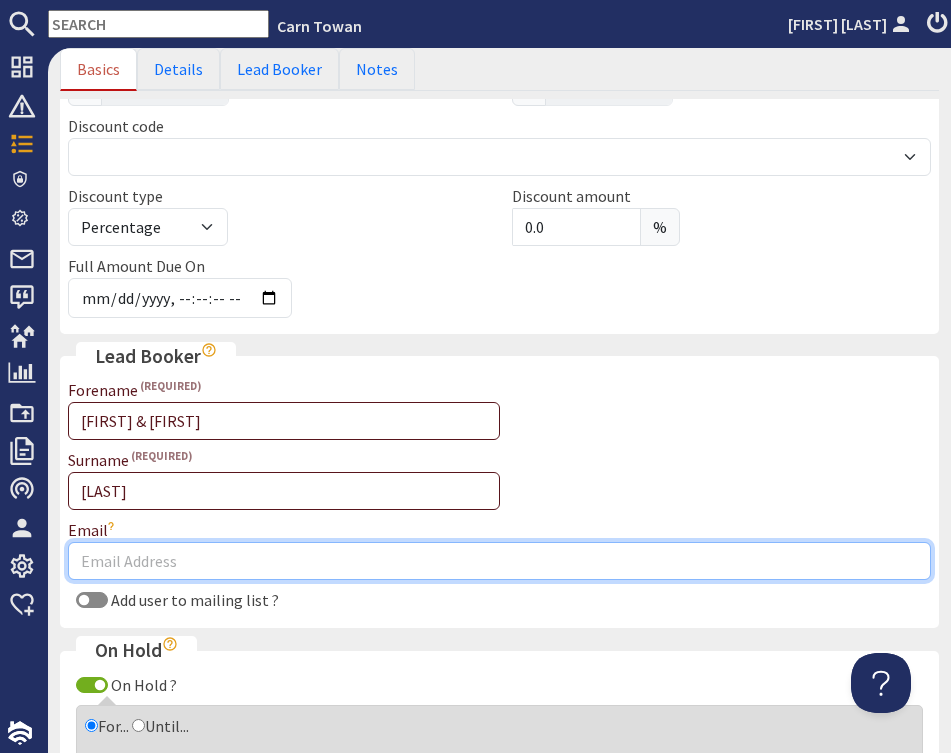 click on "Email" at bounding box center [499, 561] 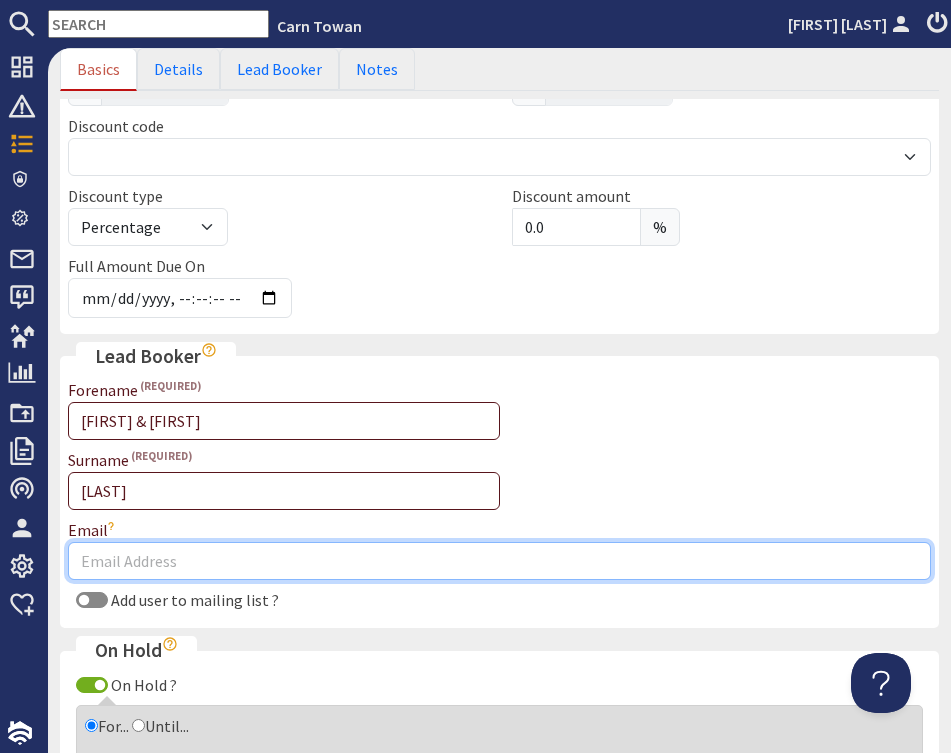 click on "Email" at bounding box center (499, 561) 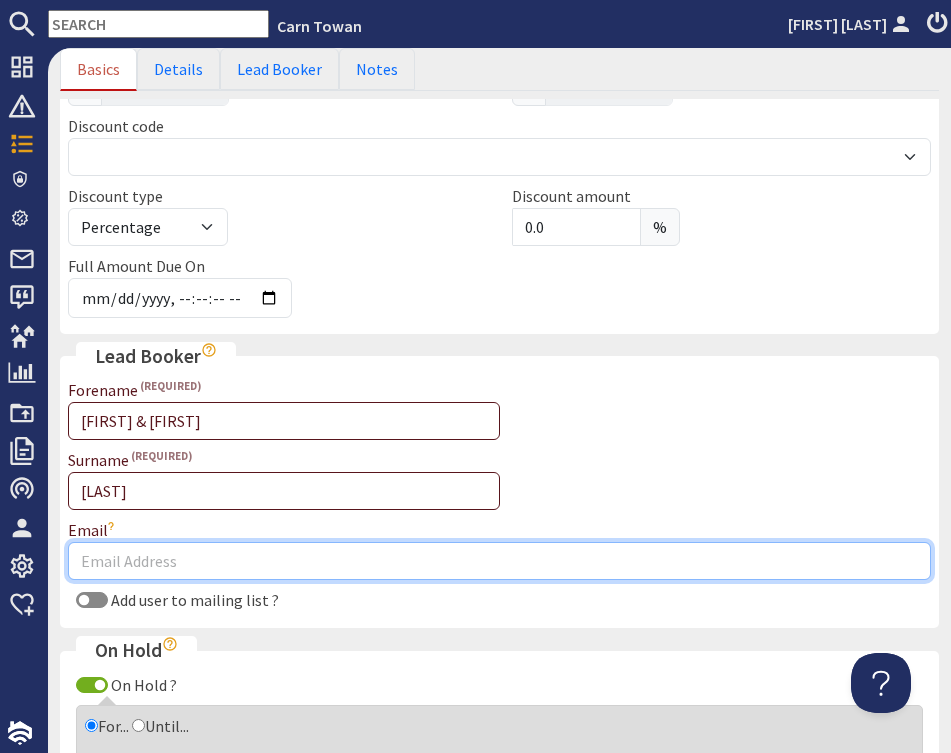 paste on "[FIRST] & [FIRST]" 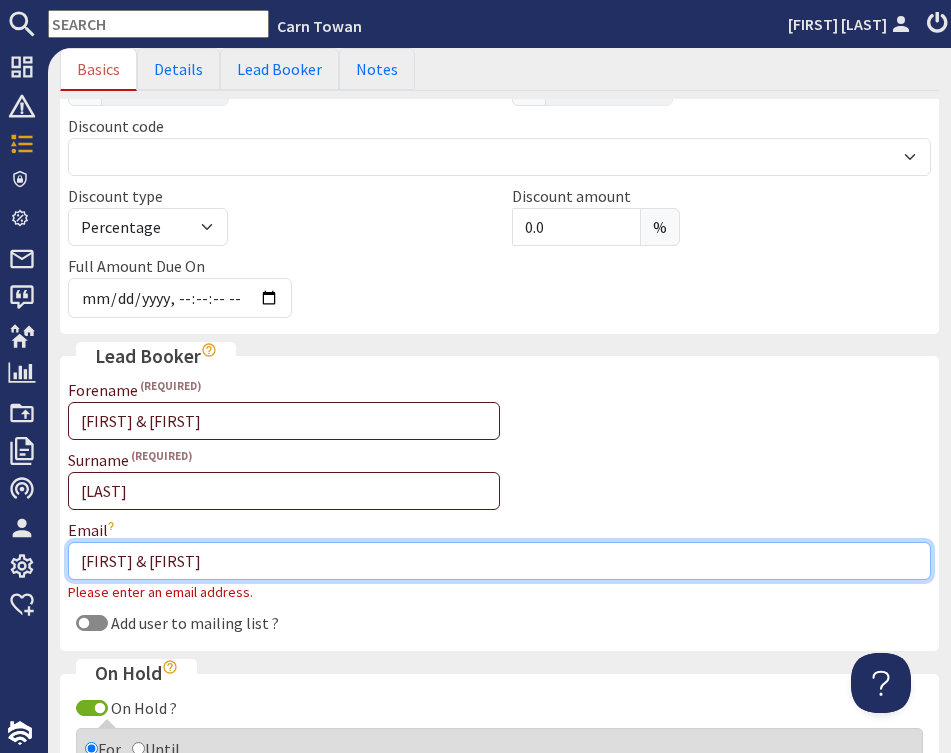 drag, startPoint x: 192, startPoint y: 561, endPoint x: 71, endPoint y: 555, distance: 121.14867 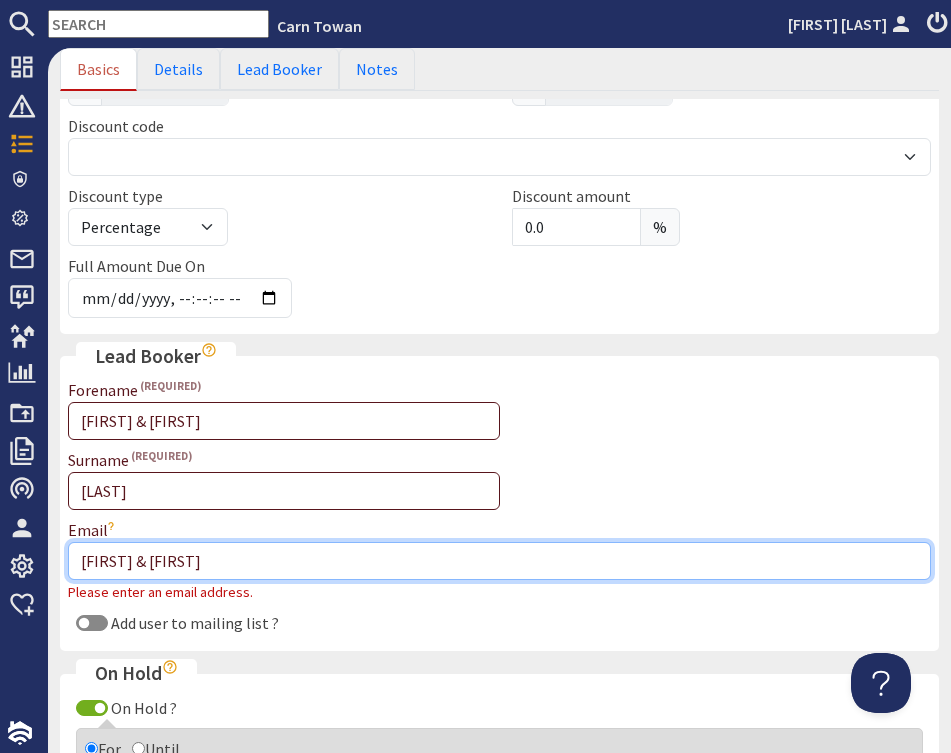paste on "[EMAIL]" 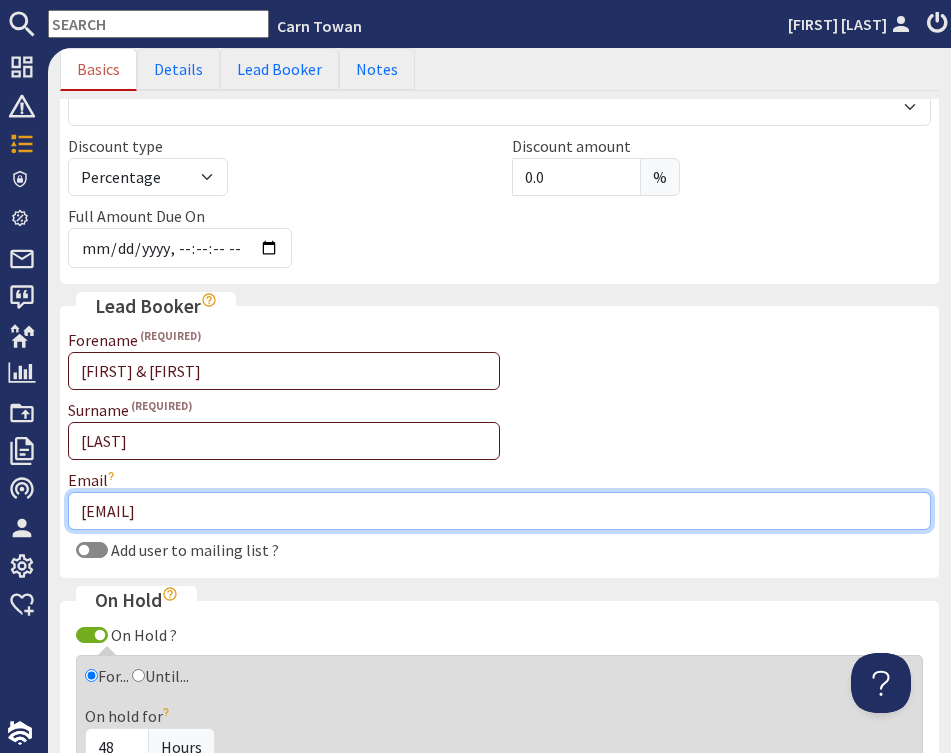 scroll, scrollTop: 960, scrollLeft: 0, axis: vertical 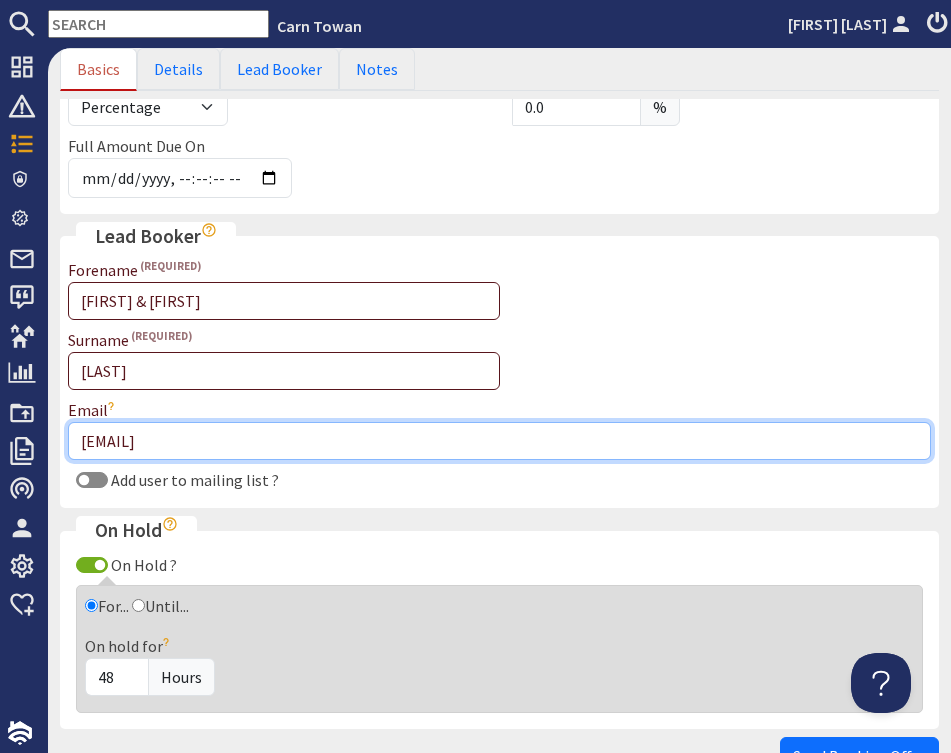 type on "[EMAIL]" 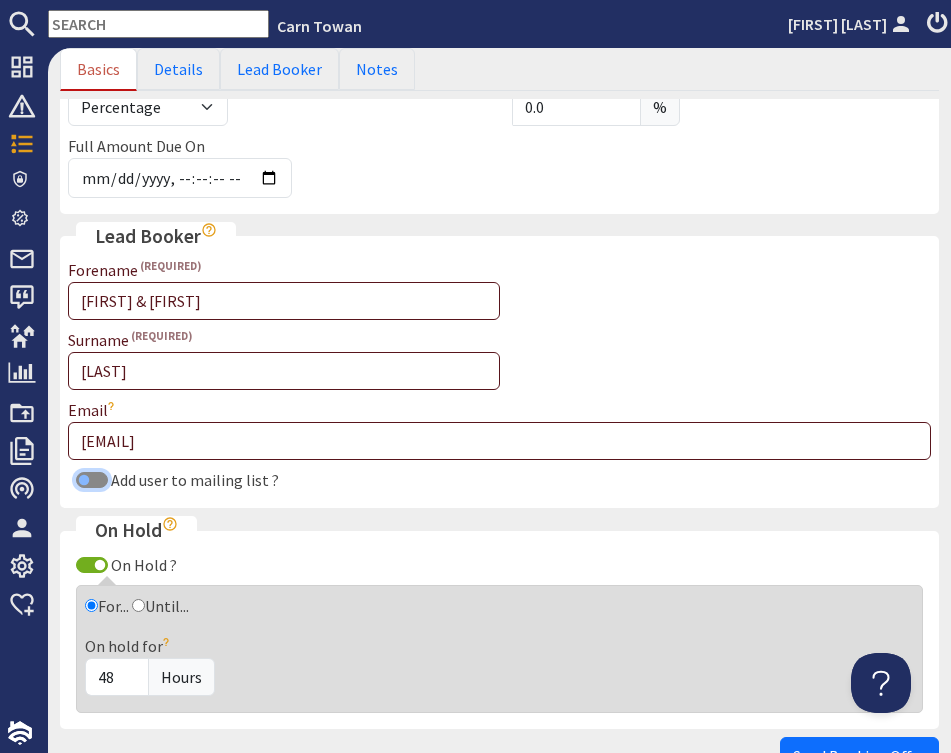 click on "Add user to mailing list ?" at bounding box center [92, 480] 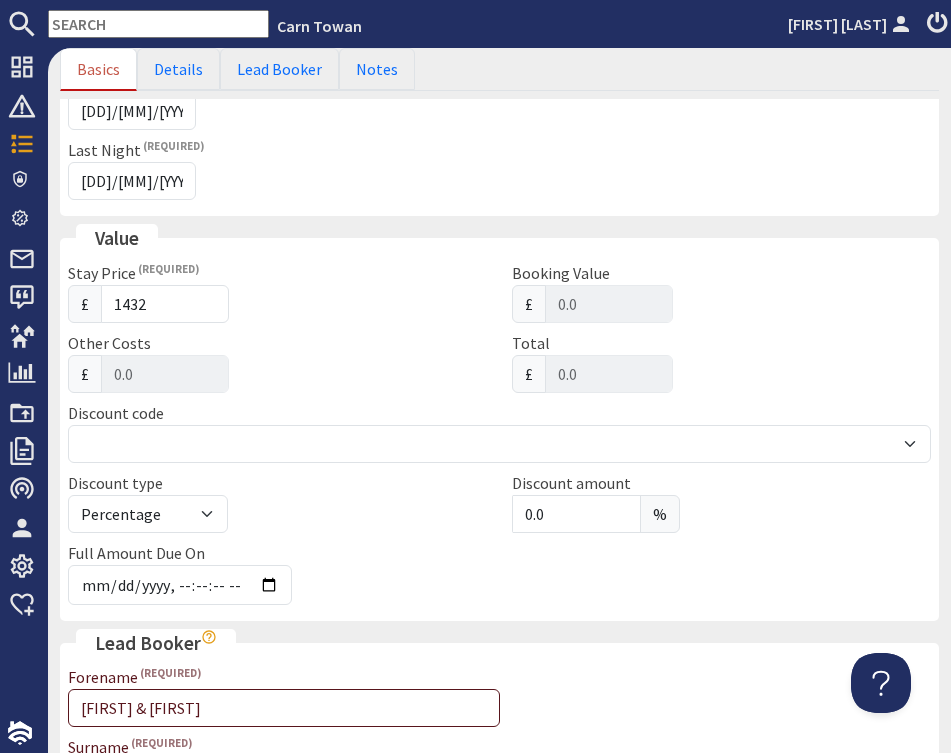 scroll, scrollTop: 490, scrollLeft: 0, axis: vertical 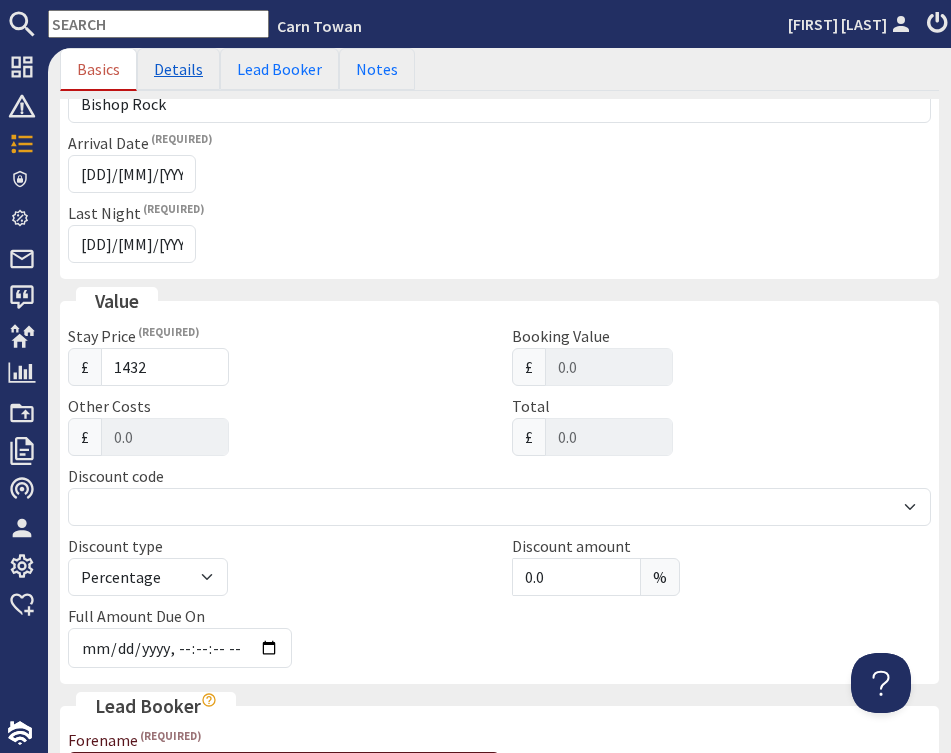 click on "Details" at bounding box center (178, 69) 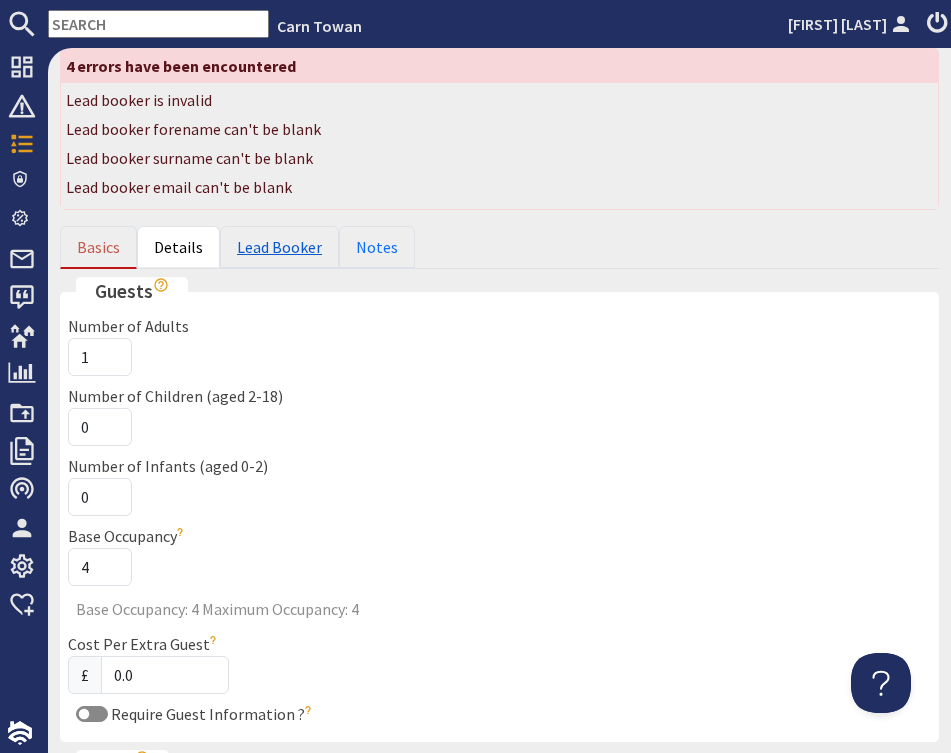 scroll, scrollTop: 120, scrollLeft: 0, axis: vertical 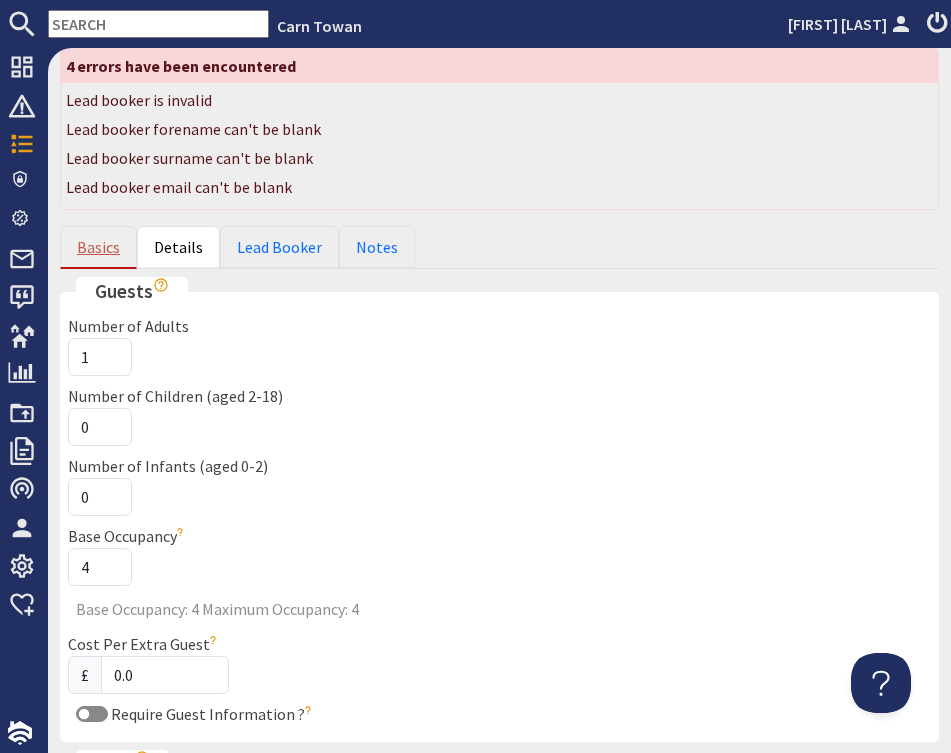 click on "Basics" at bounding box center [98, 247] 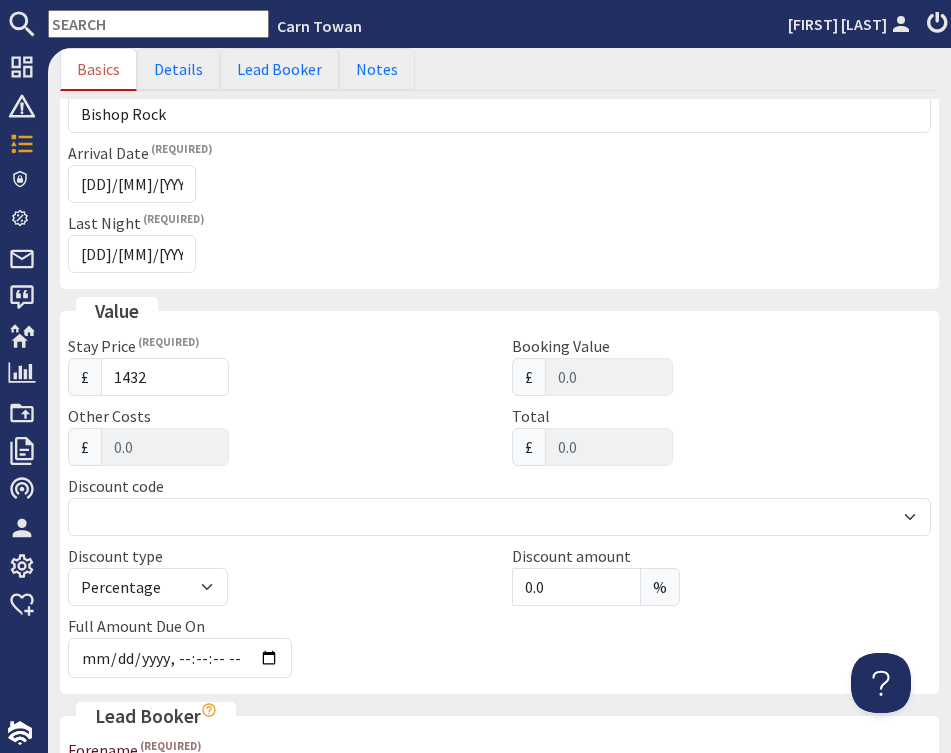 scroll, scrollTop: 840, scrollLeft: 0, axis: vertical 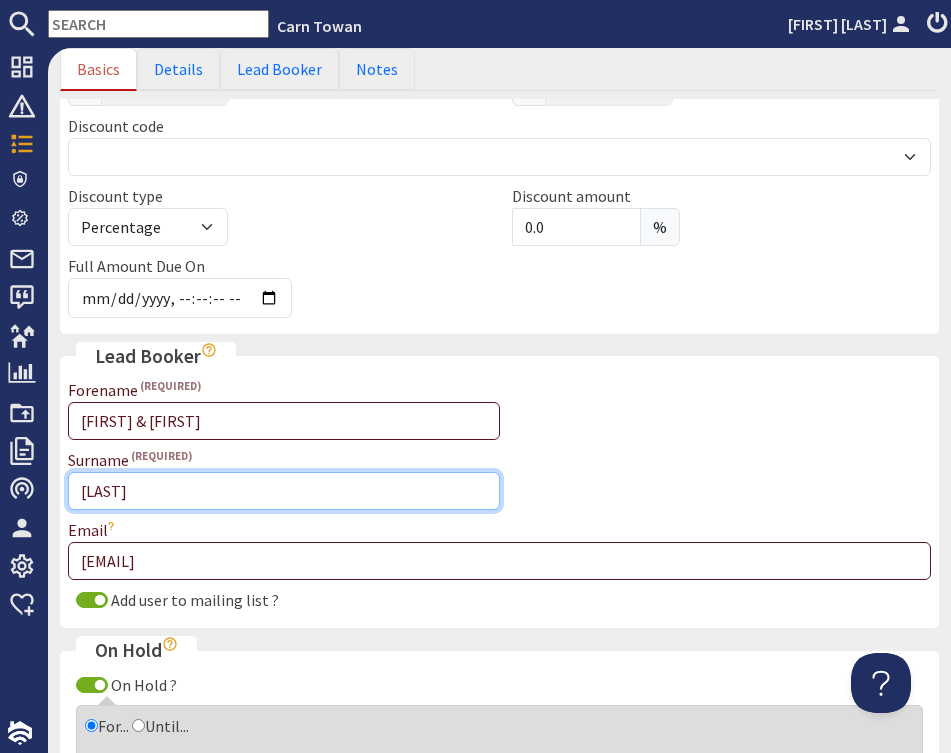 click on "[LAST]" at bounding box center [284, 491] 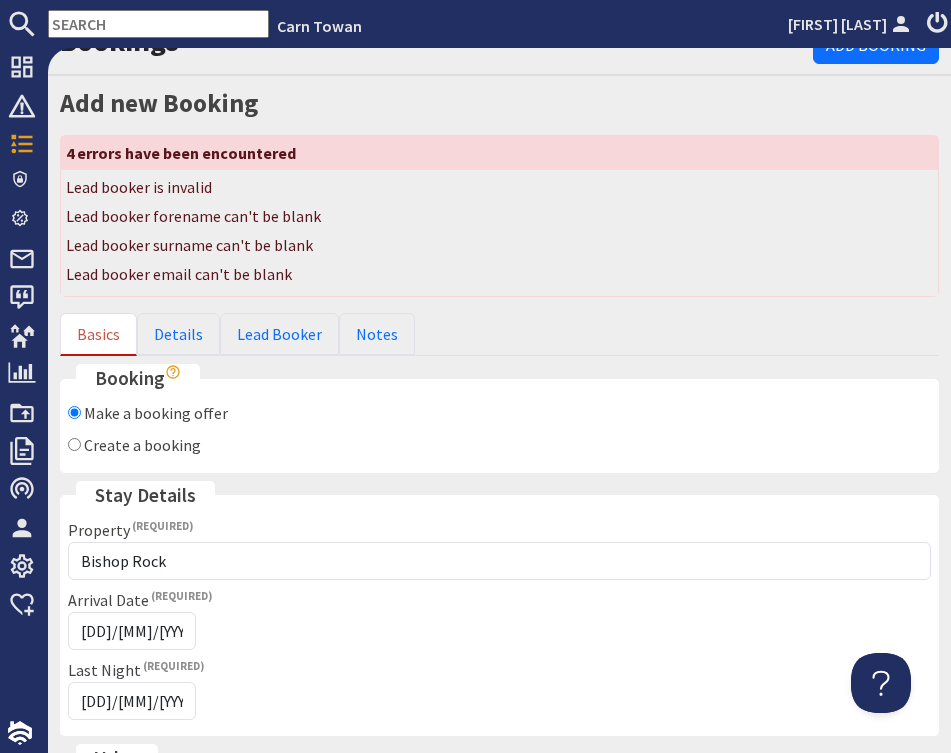 scroll, scrollTop: 0, scrollLeft: 0, axis: both 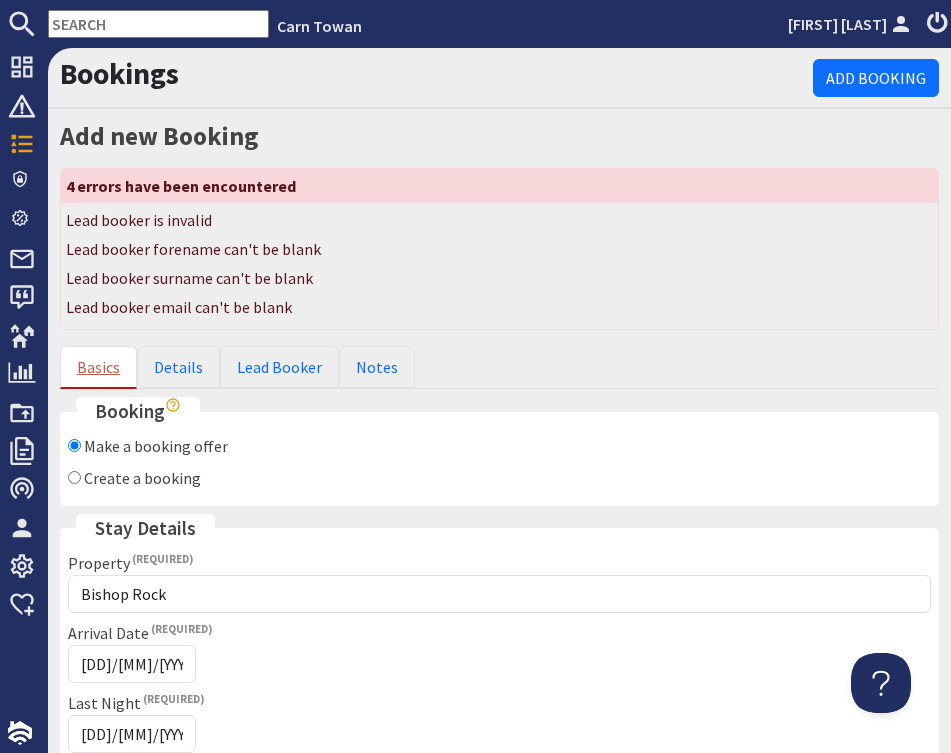 click on "Basics" at bounding box center [98, 367] 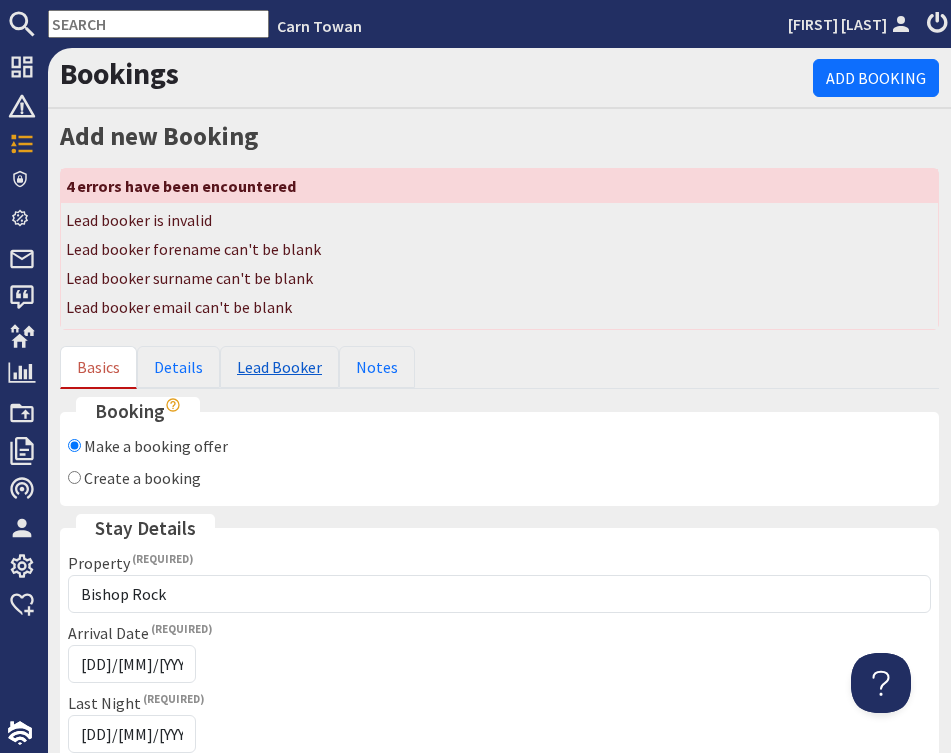 click on "Lead Booker" at bounding box center [279, 367] 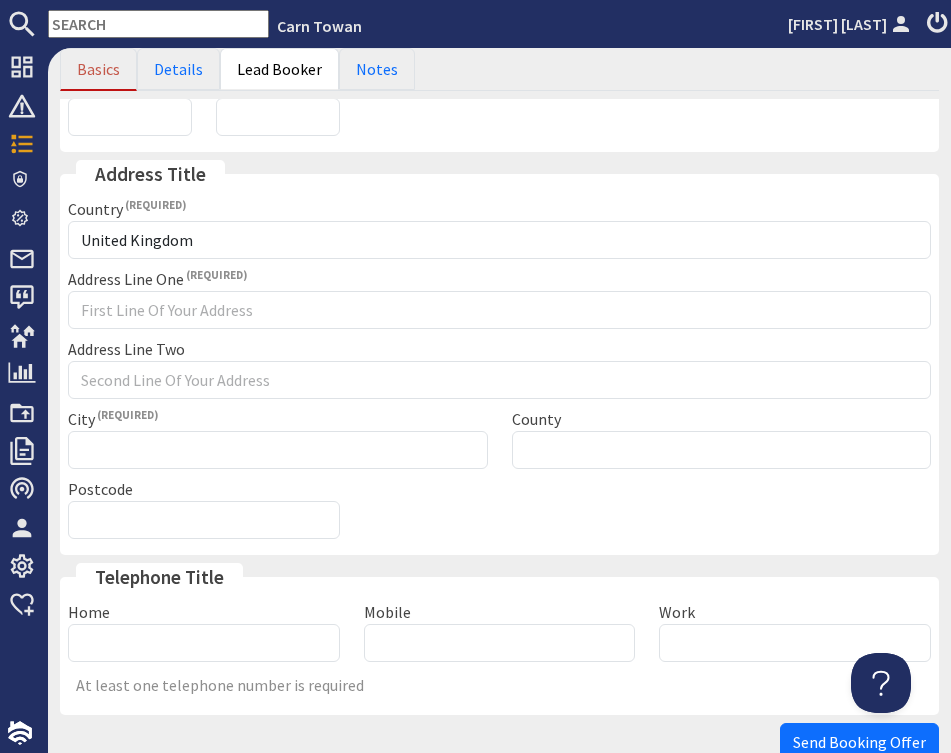 scroll, scrollTop: 478, scrollLeft: 0, axis: vertical 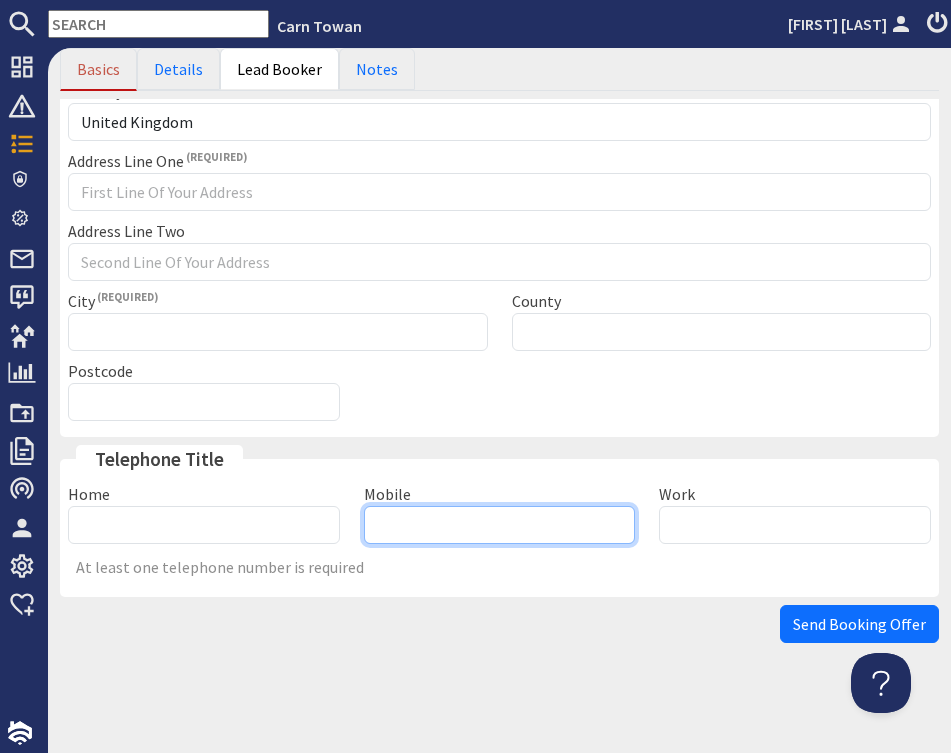 click on "Mobile" at bounding box center [500, 525] 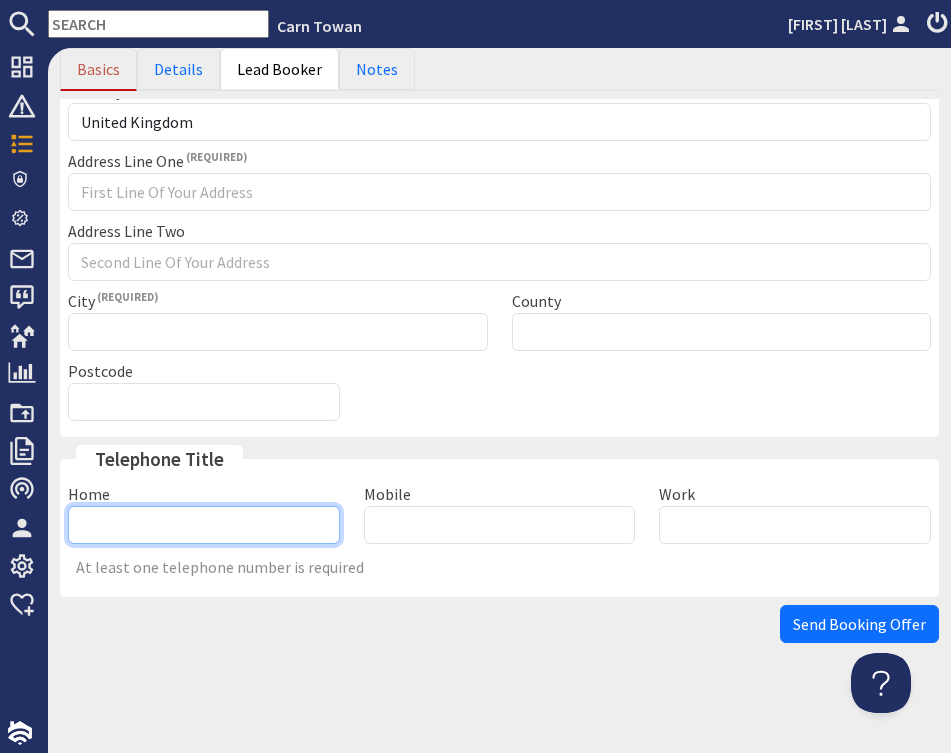 click on "Home" at bounding box center (204, 525) 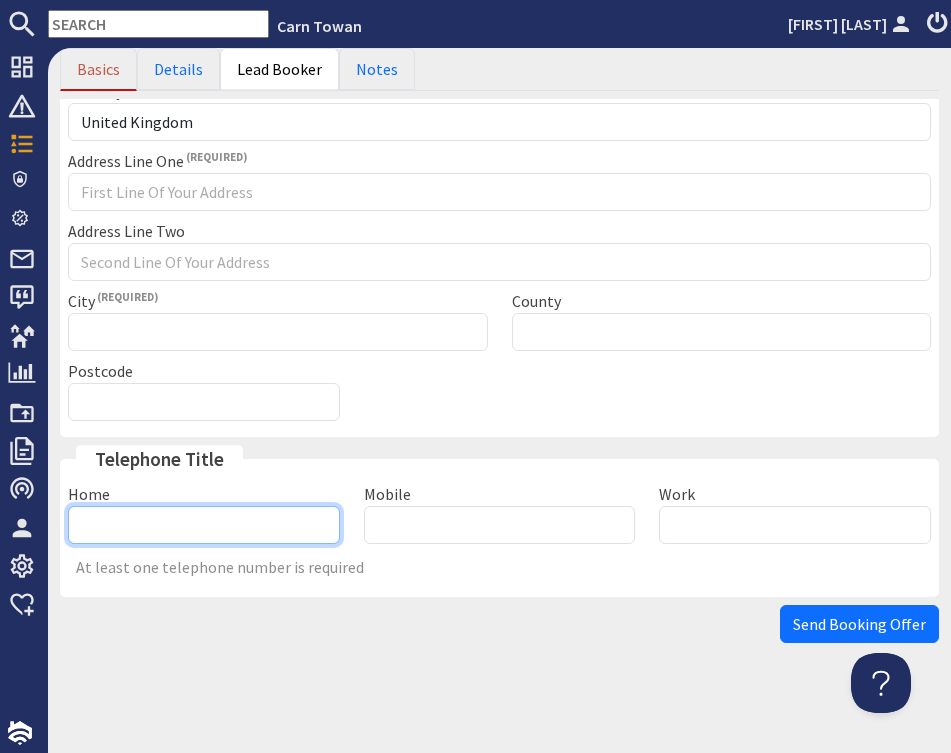 paste on "[PHONE]" 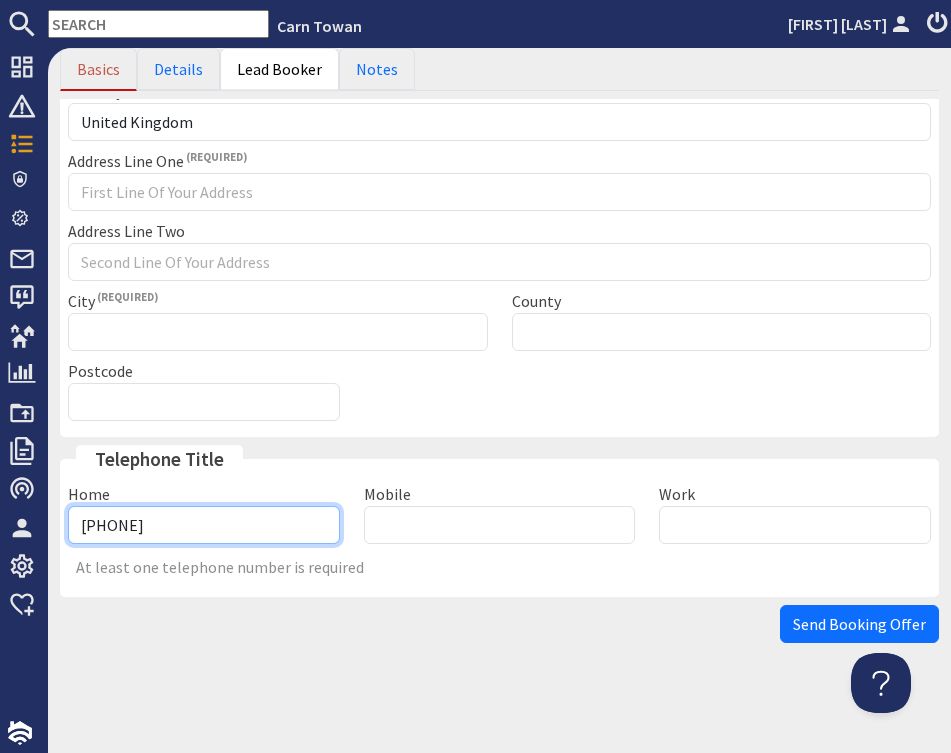 type on "[PHONE]" 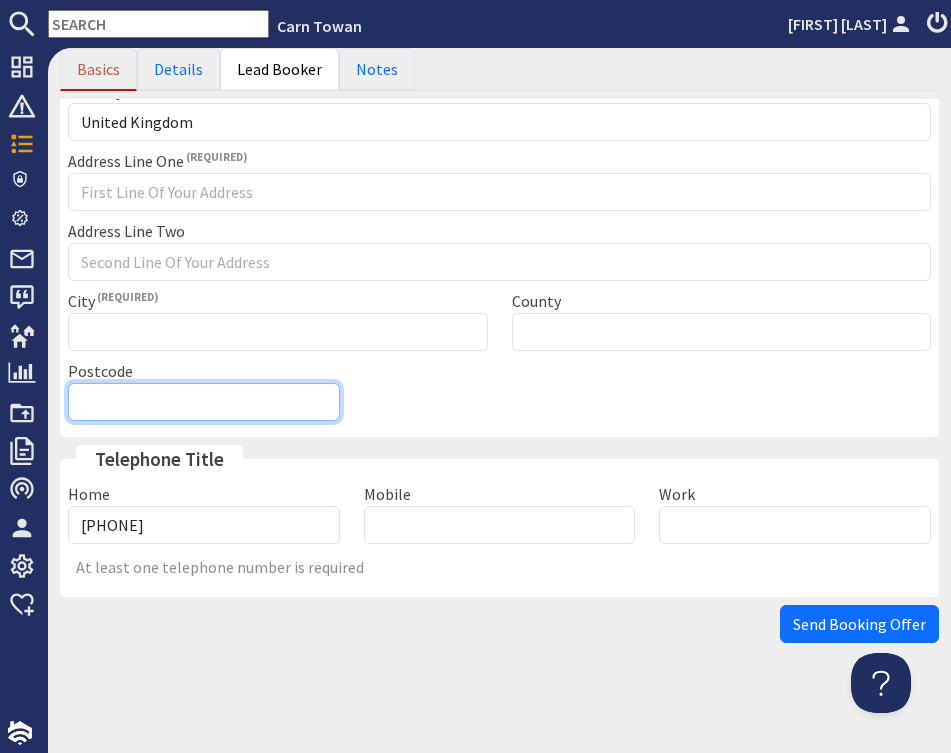 click on "Postcode" at bounding box center (204, 402) 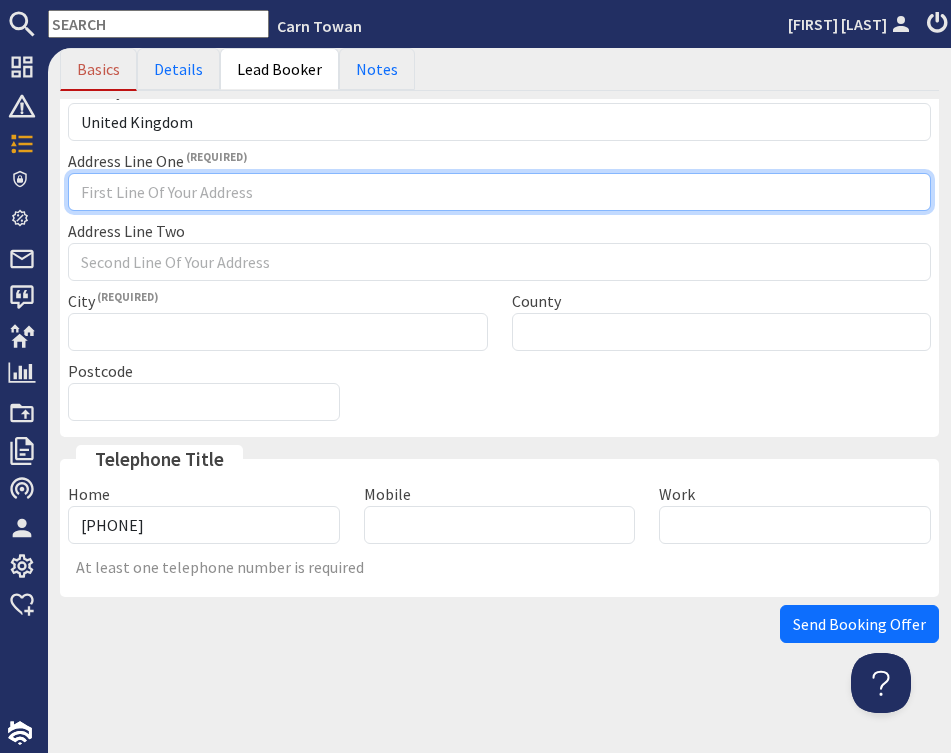 click on "Address Line One" at bounding box center [499, 192] 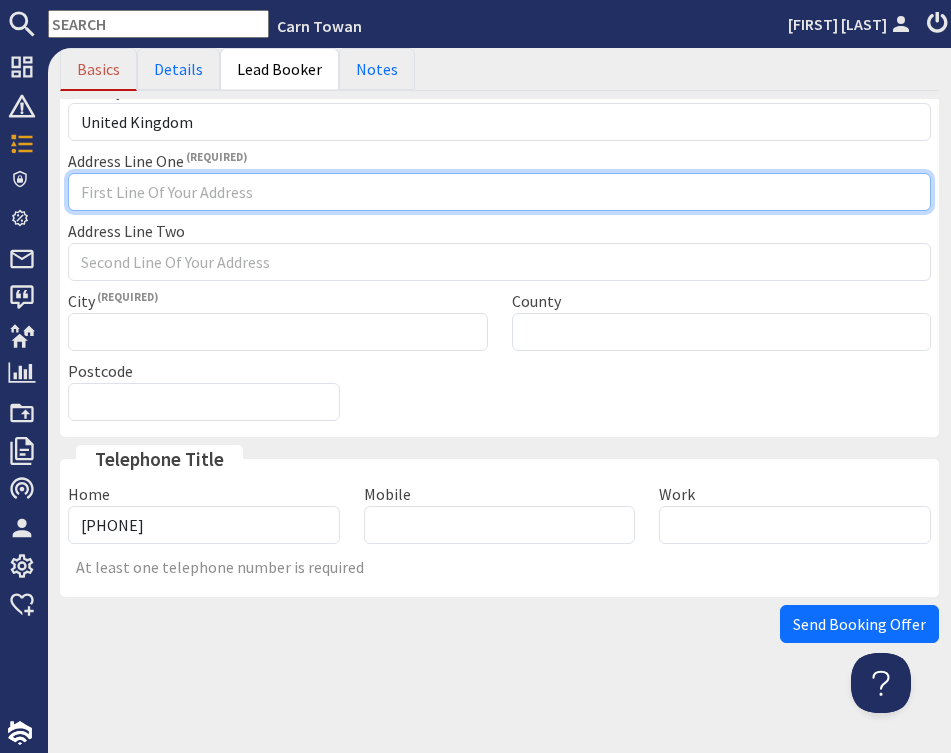 paste on "[PROPERTY_NAME]" 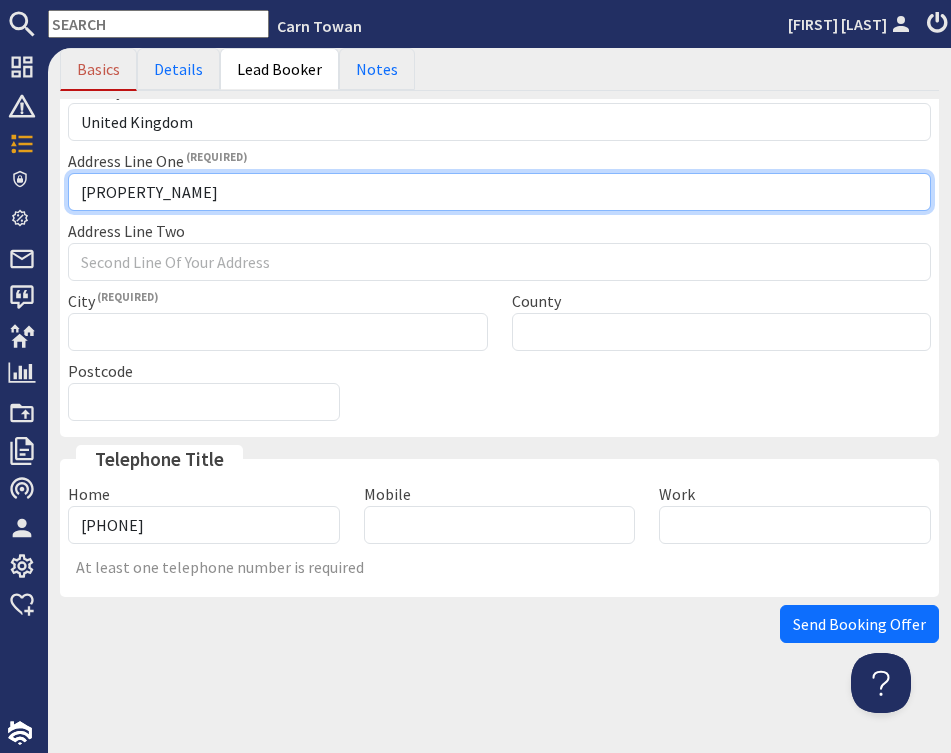type on "[PROPERTY_NAME]" 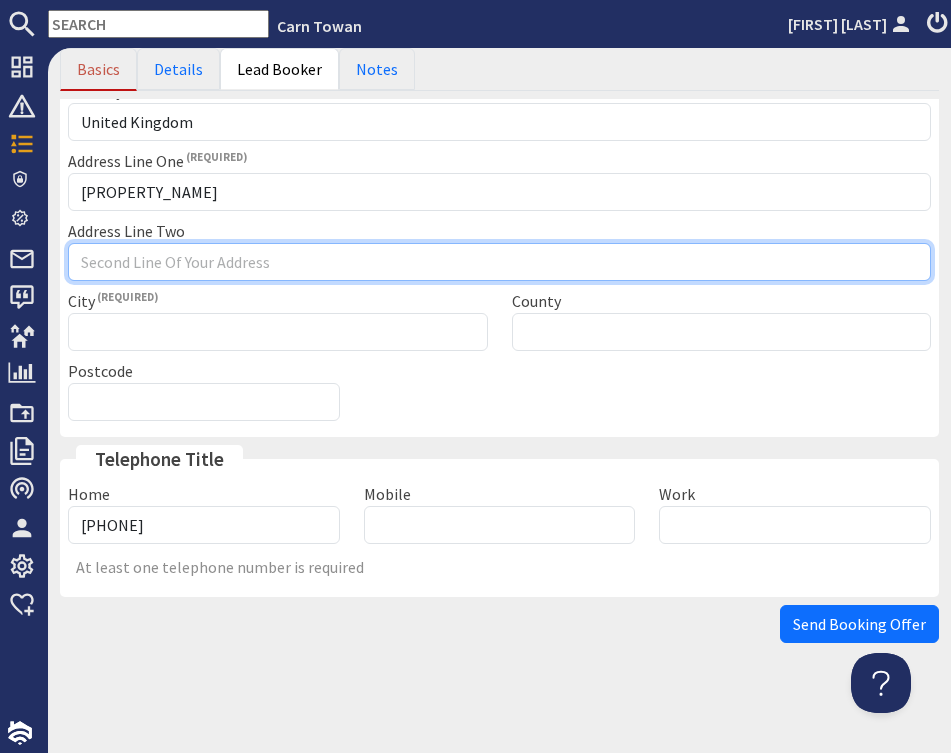 click on "Address Line Two" at bounding box center (499, 262) 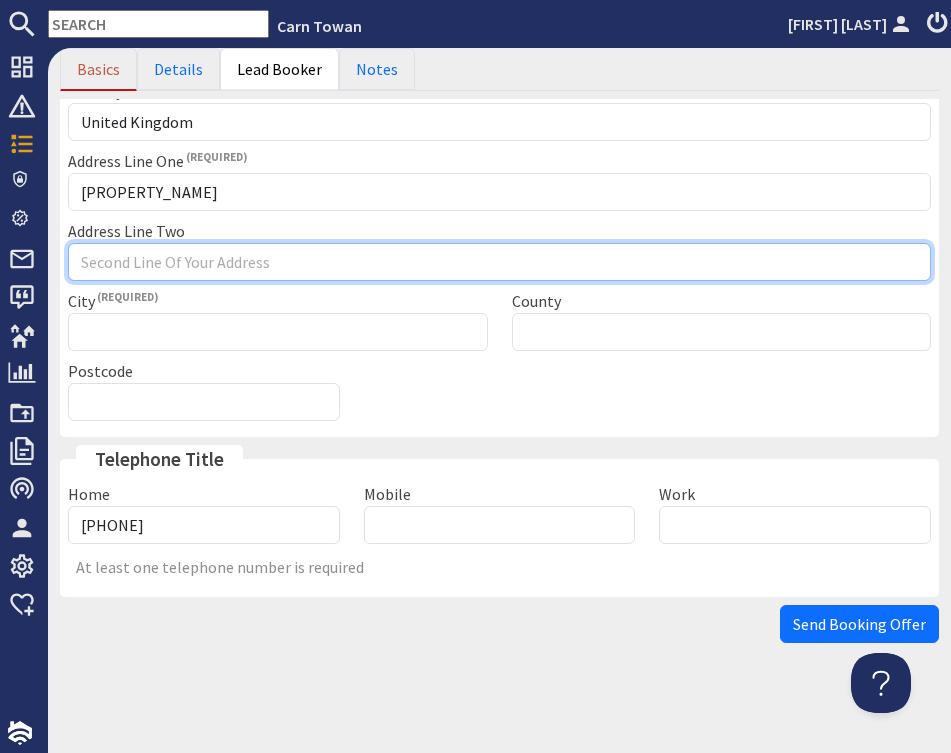 paste on "[STREET]" 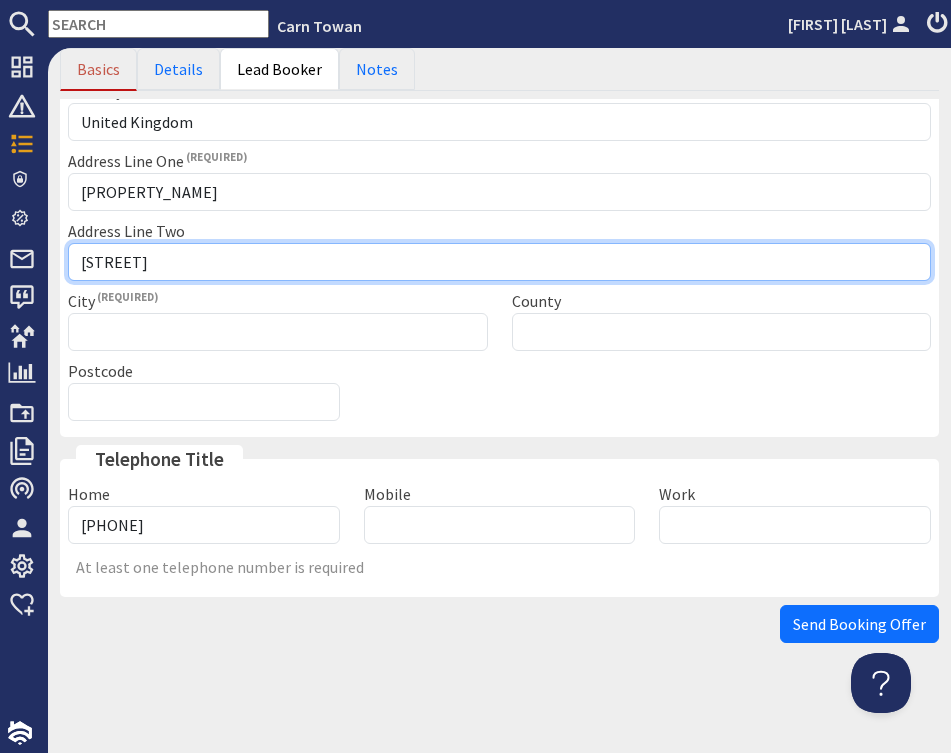 type on "[STREET]" 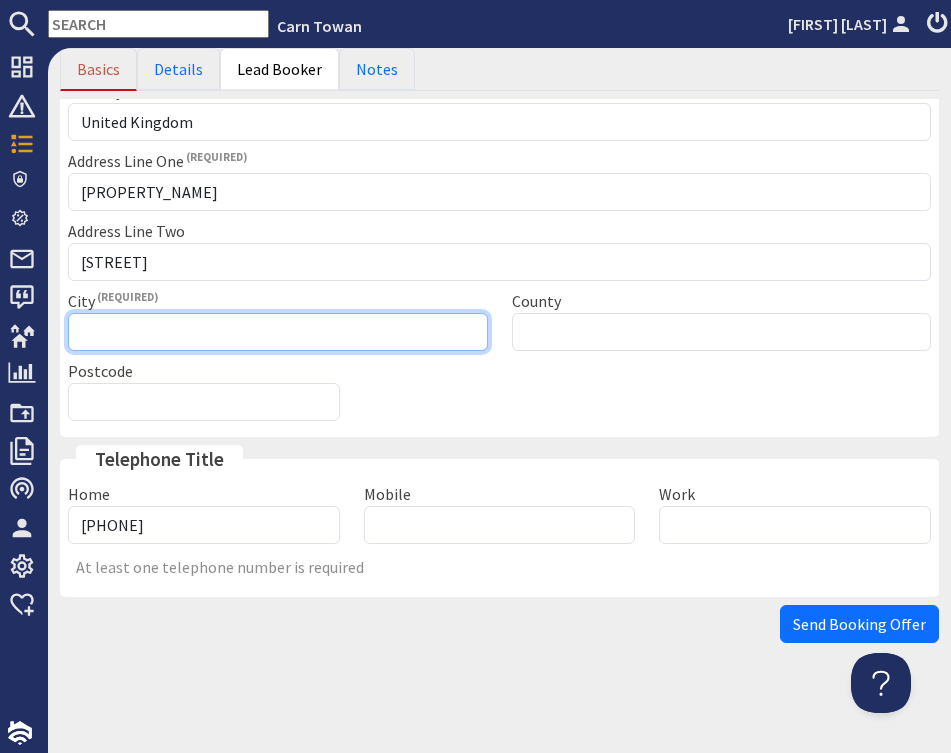 click on "City" at bounding box center [278, 332] 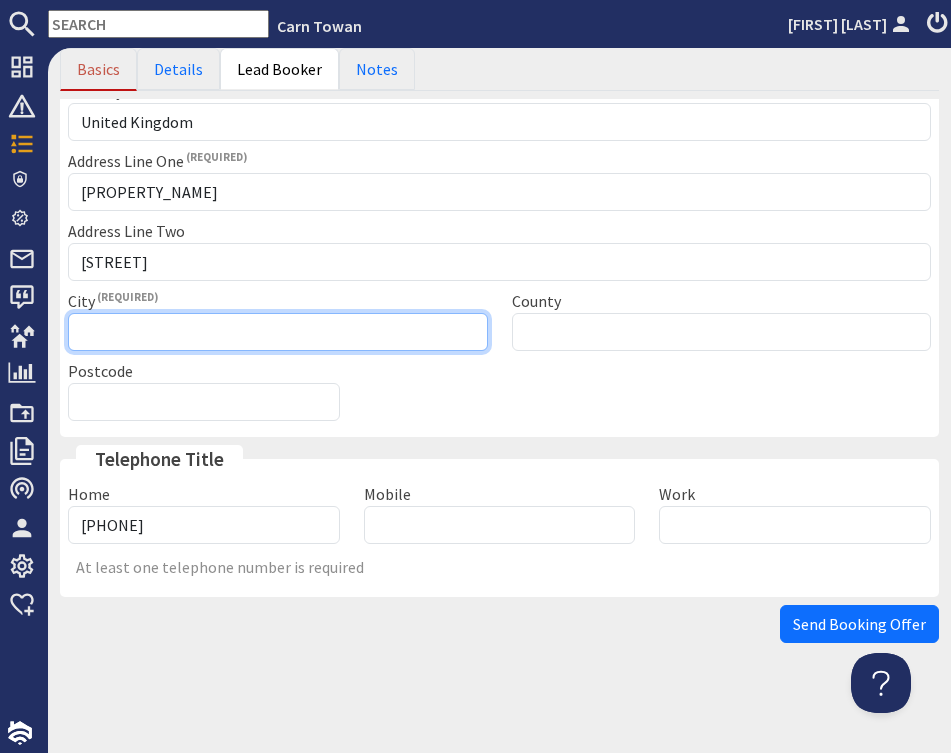 paste on "[TOWN]" 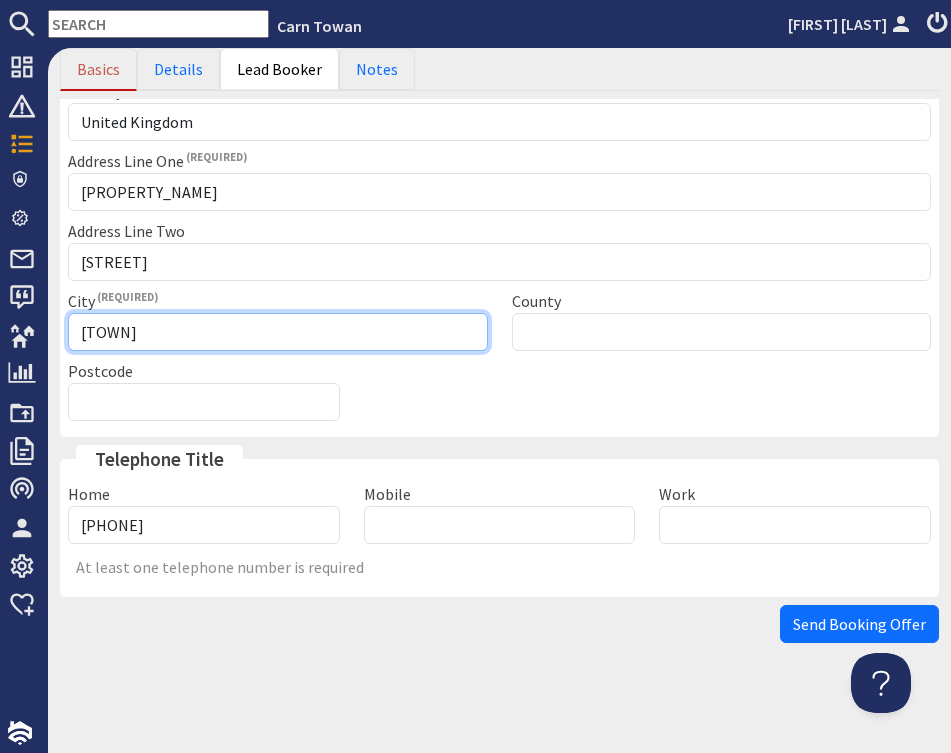 type on "[TOWN]" 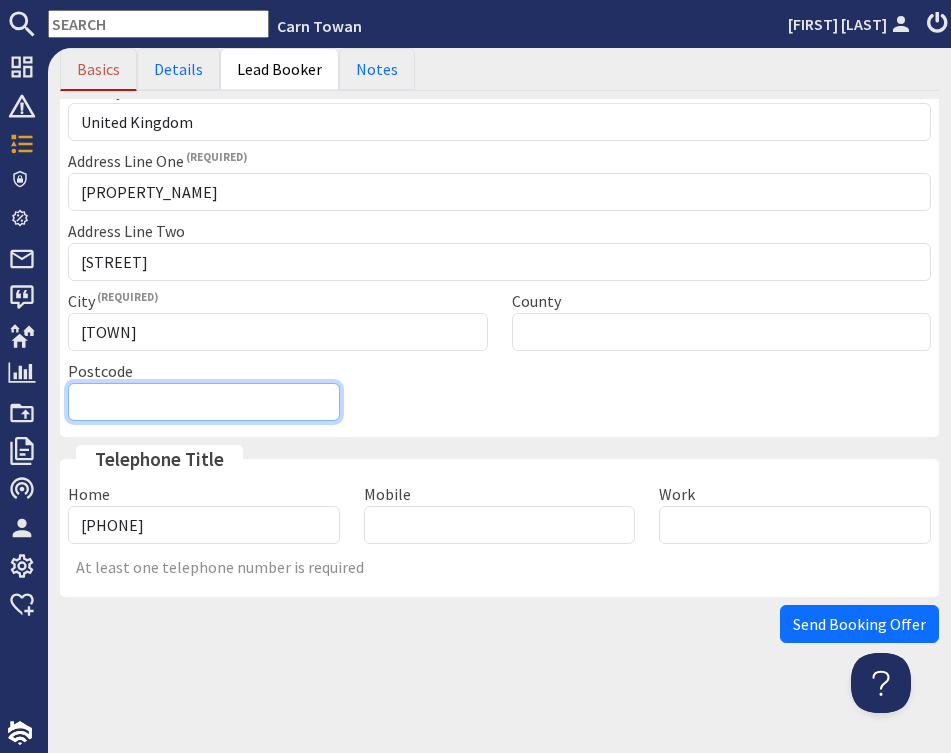 click on "Postcode" at bounding box center (204, 402) 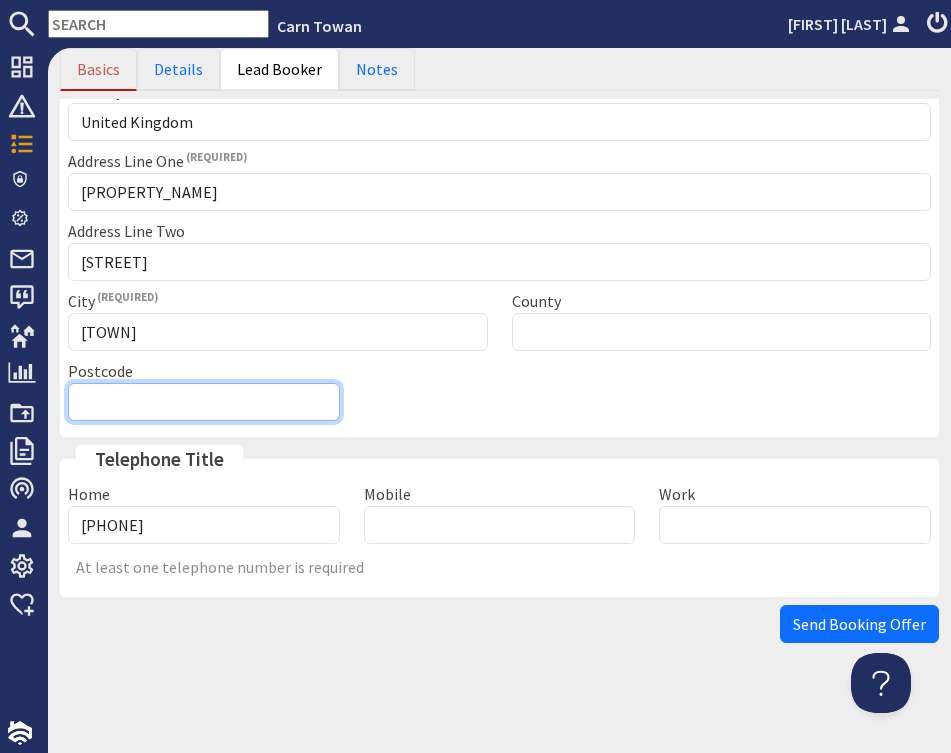 paste on "[TOWN]" 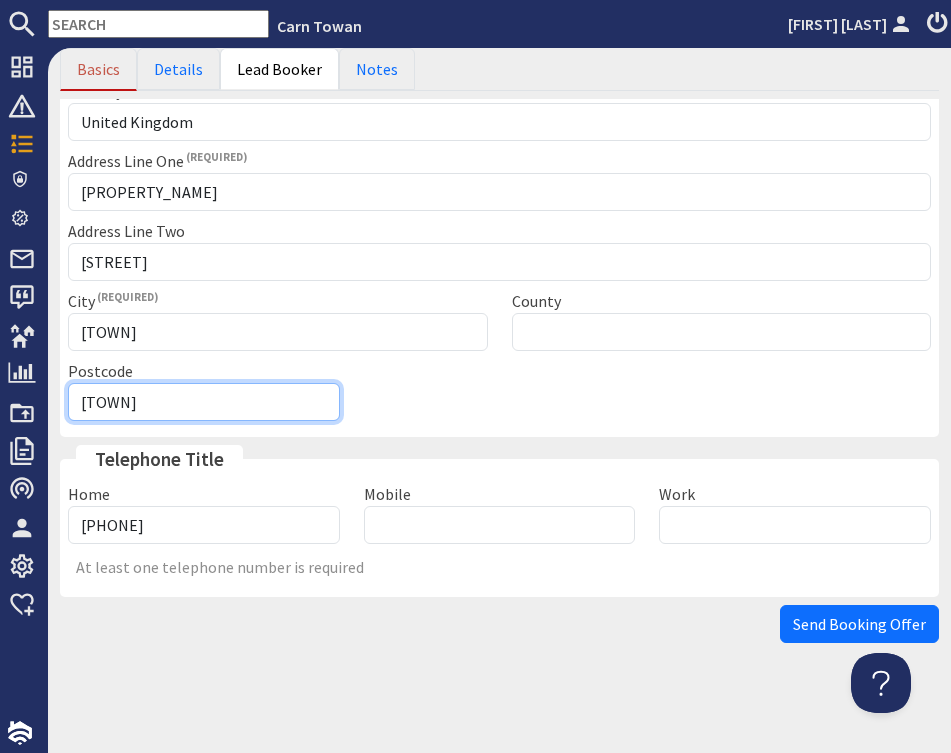 drag, startPoint x: 149, startPoint y: 396, endPoint x: 63, endPoint y: 400, distance: 86.09297 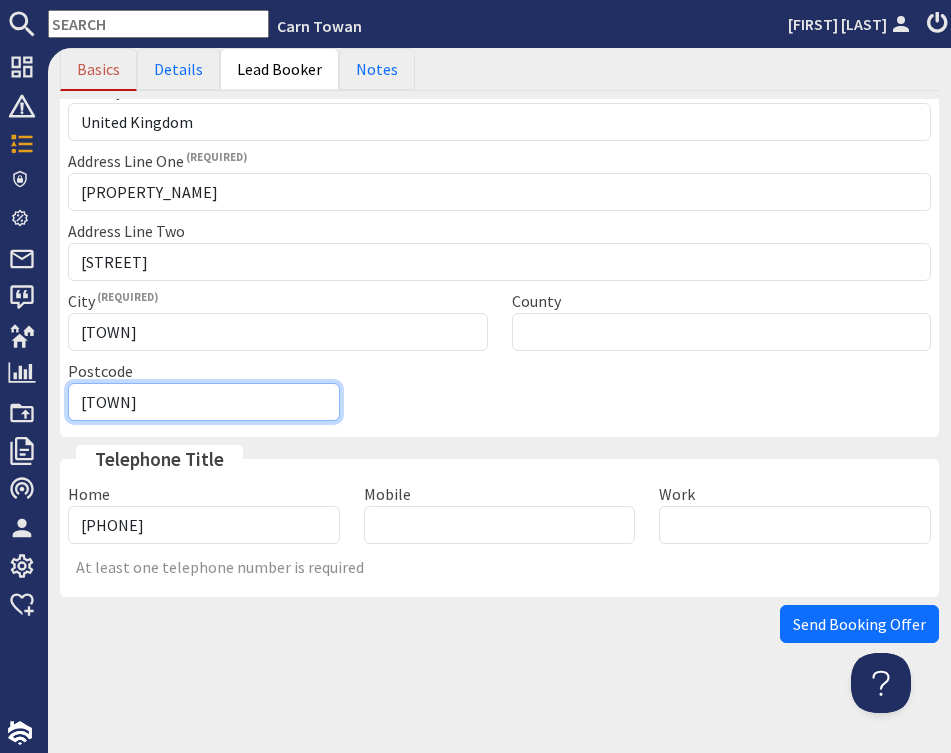 click on "[TOWN]" at bounding box center (204, 402) 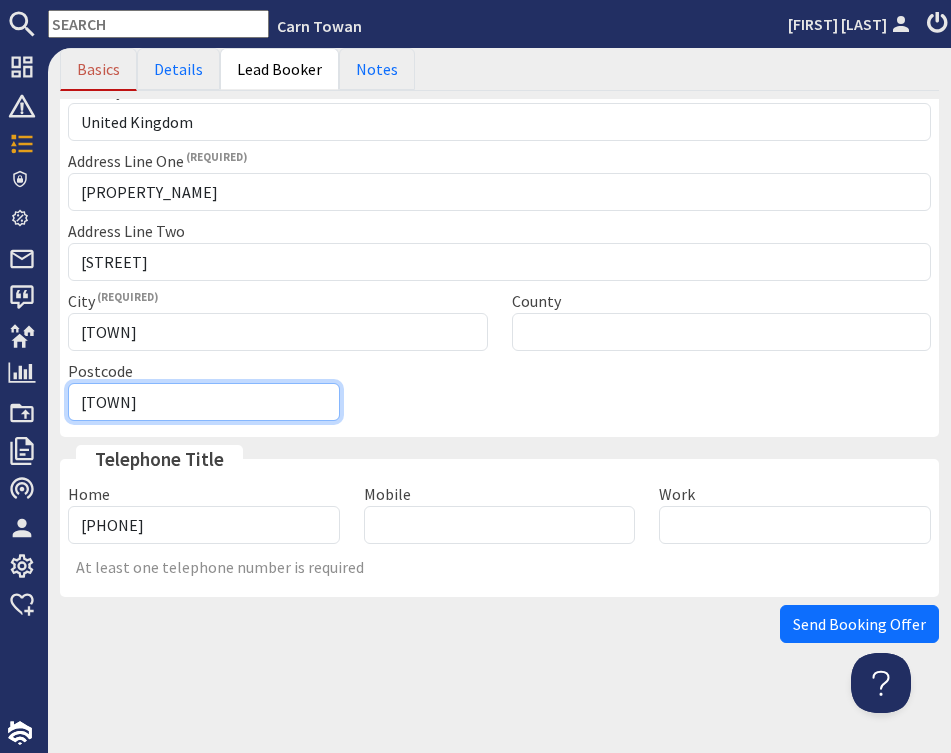 paste on "[POSTCODE]" 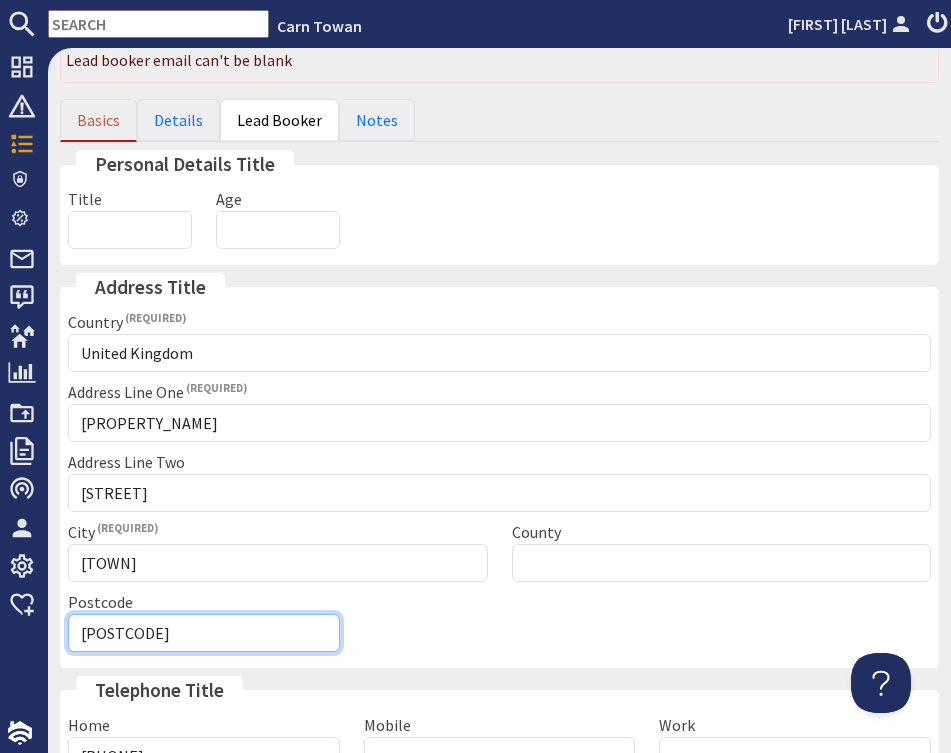 scroll, scrollTop: 478, scrollLeft: 0, axis: vertical 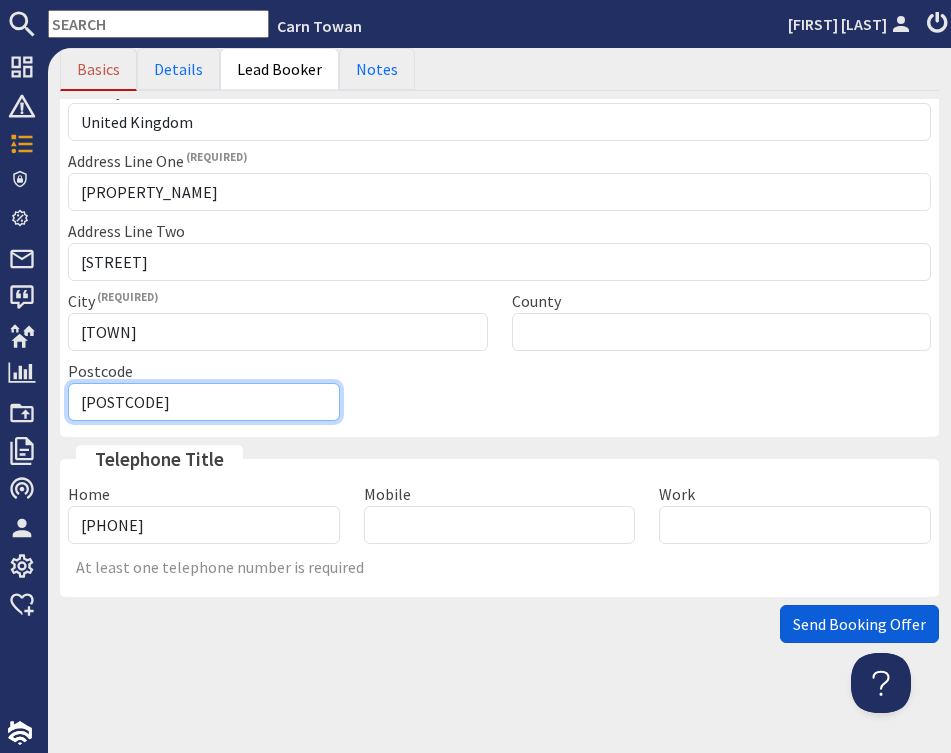type on "[POSTCODE]" 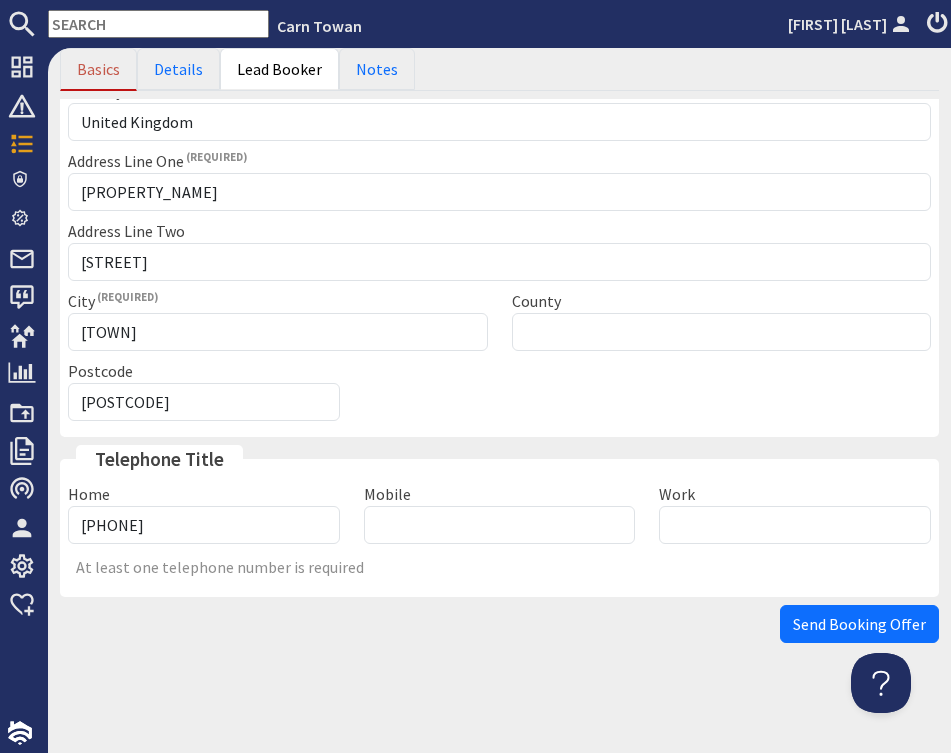 click on "Send Booking Offer" at bounding box center (859, 624) 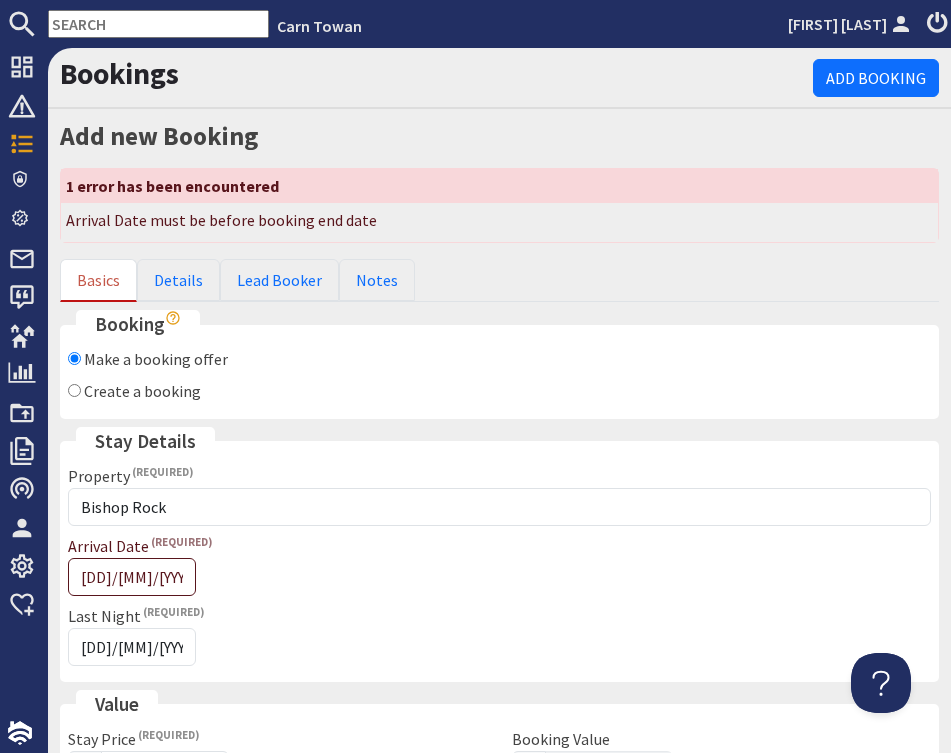 scroll, scrollTop: 0, scrollLeft: 0, axis: both 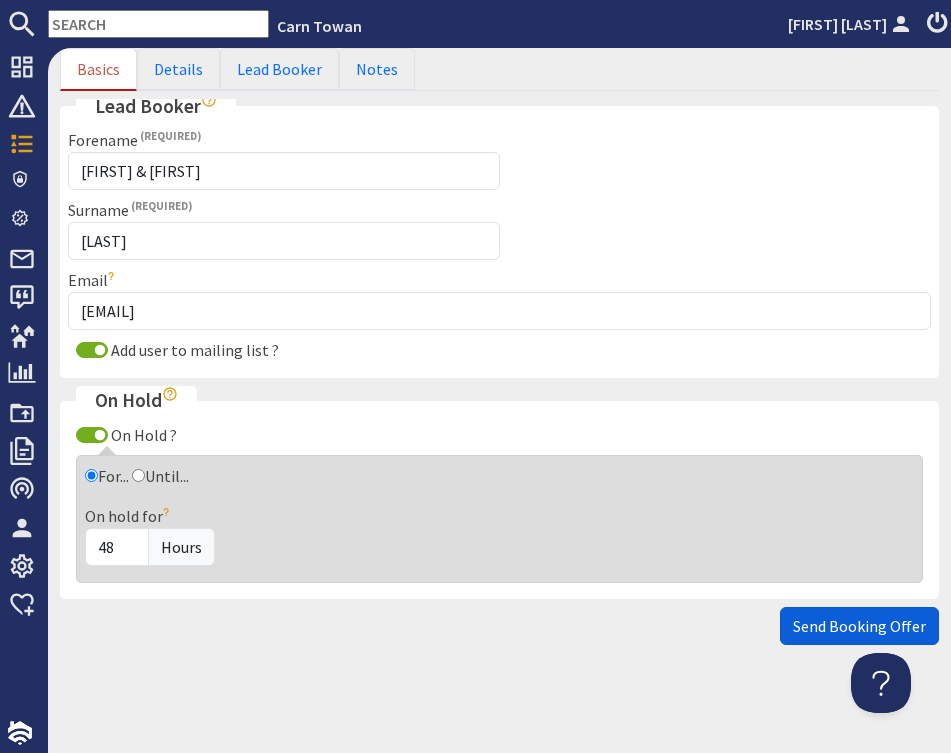 click on "Send Booking Offer" at bounding box center [859, 626] 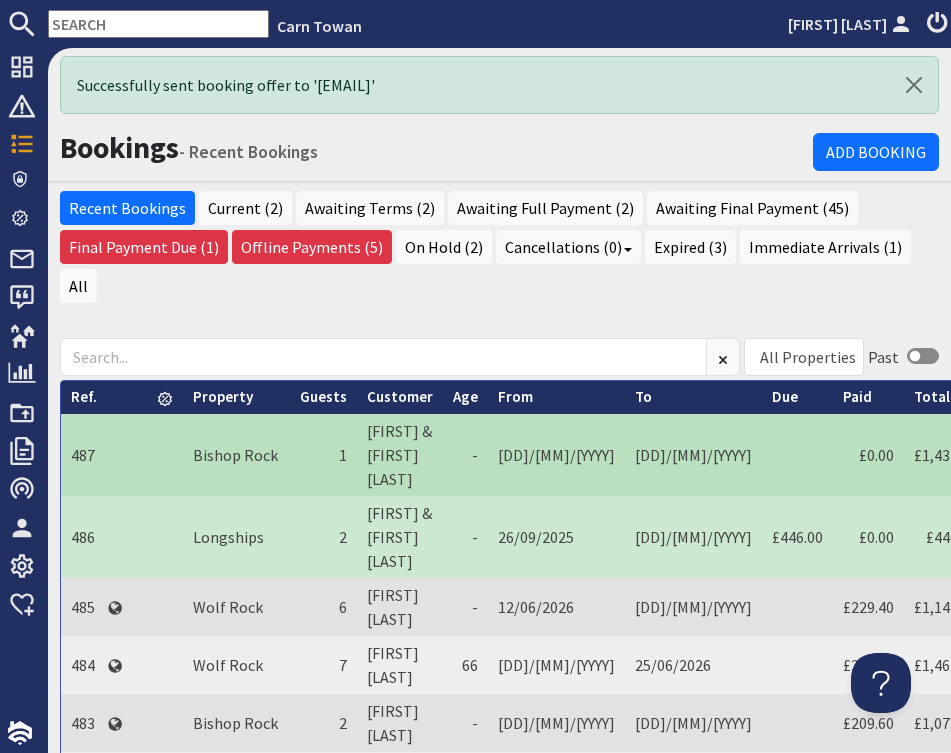 scroll, scrollTop: 0, scrollLeft: 0, axis: both 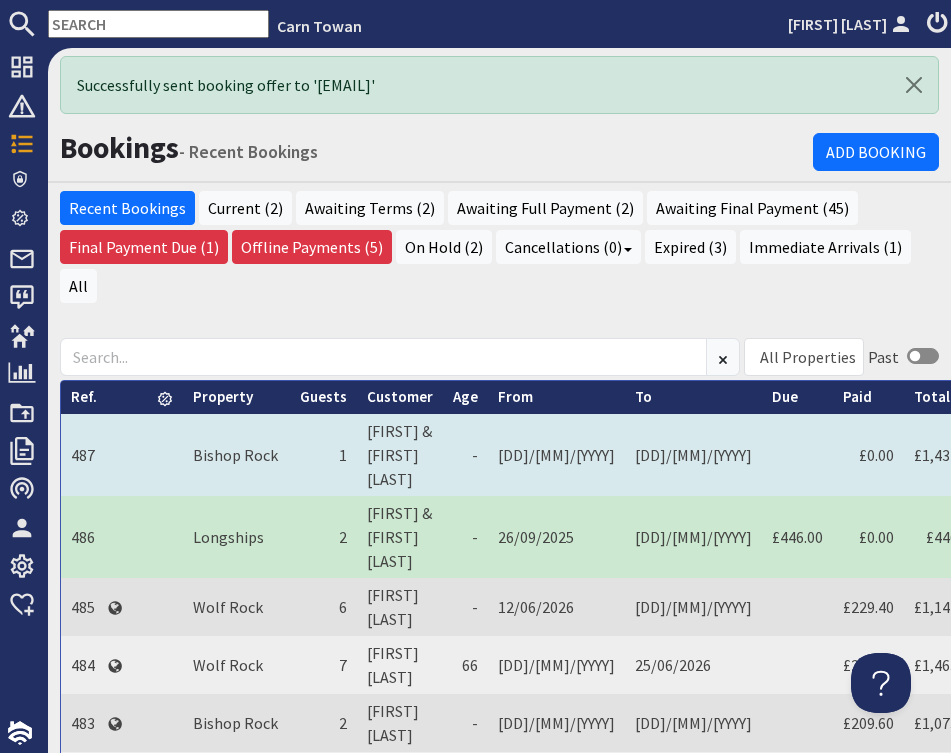 click on "[FIRST] & [FIRST] [LAST]" at bounding box center [400, 455] 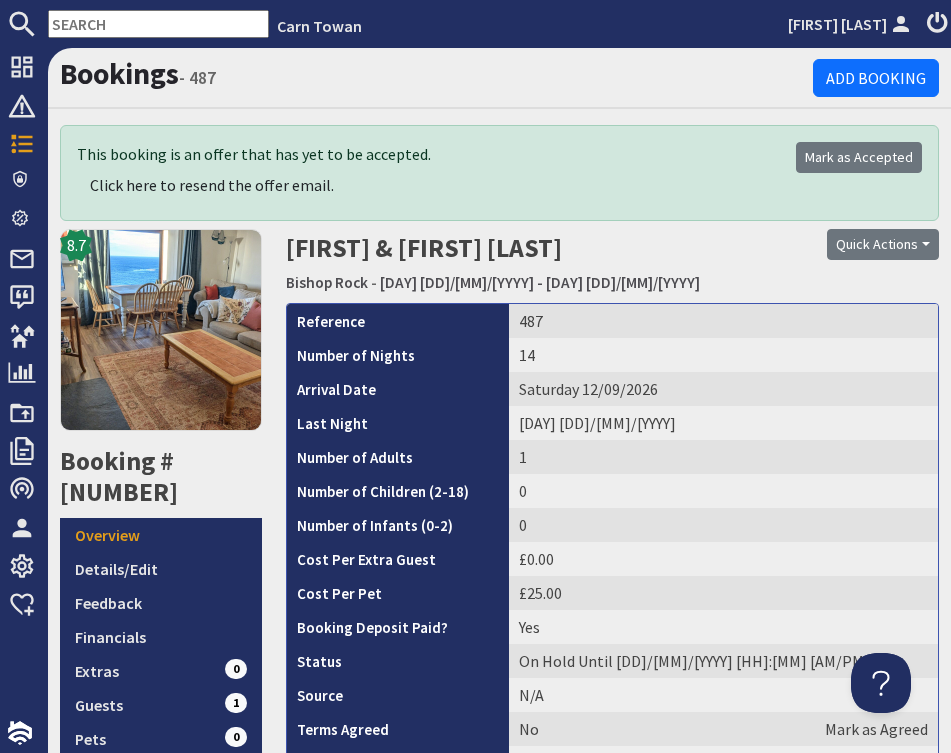 scroll, scrollTop: 0, scrollLeft: 0, axis: both 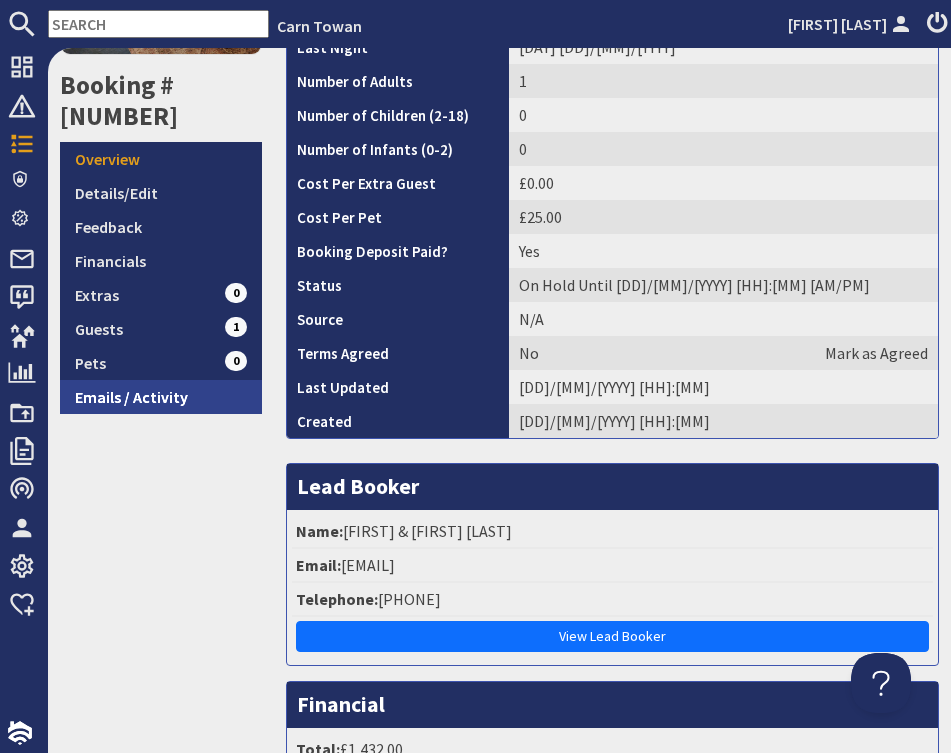 click on "Emails / Activity" at bounding box center [161, 397] 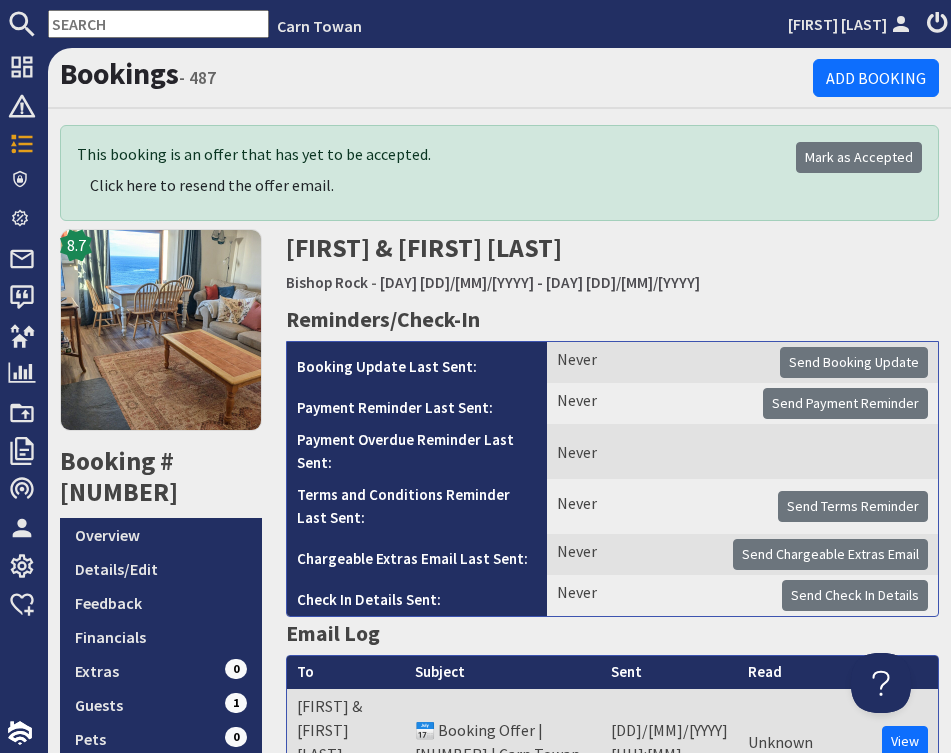 scroll, scrollTop: 0, scrollLeft: 0, axis: both 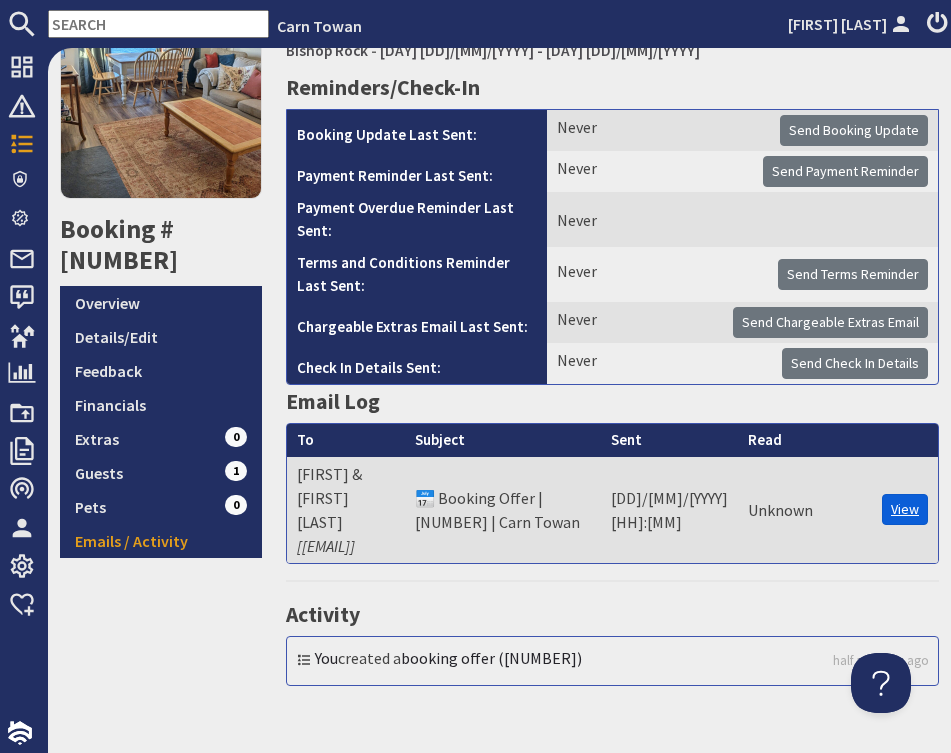 click on "View" at bounding box center (905, 509) 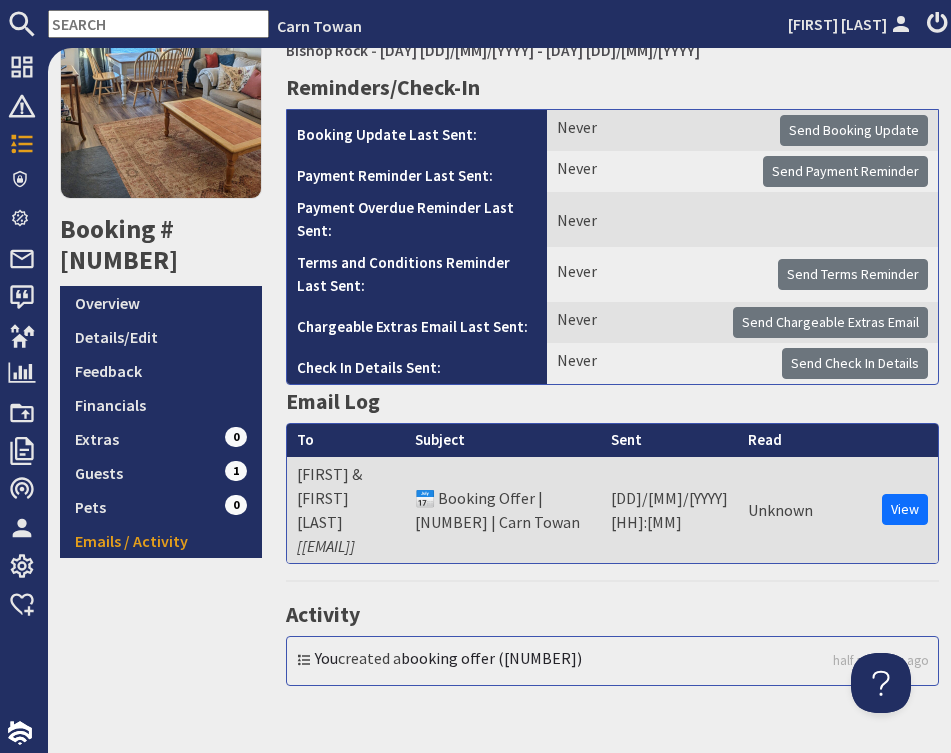 scroll, scrollTop: 0, scrollLeft: 0, axis: both 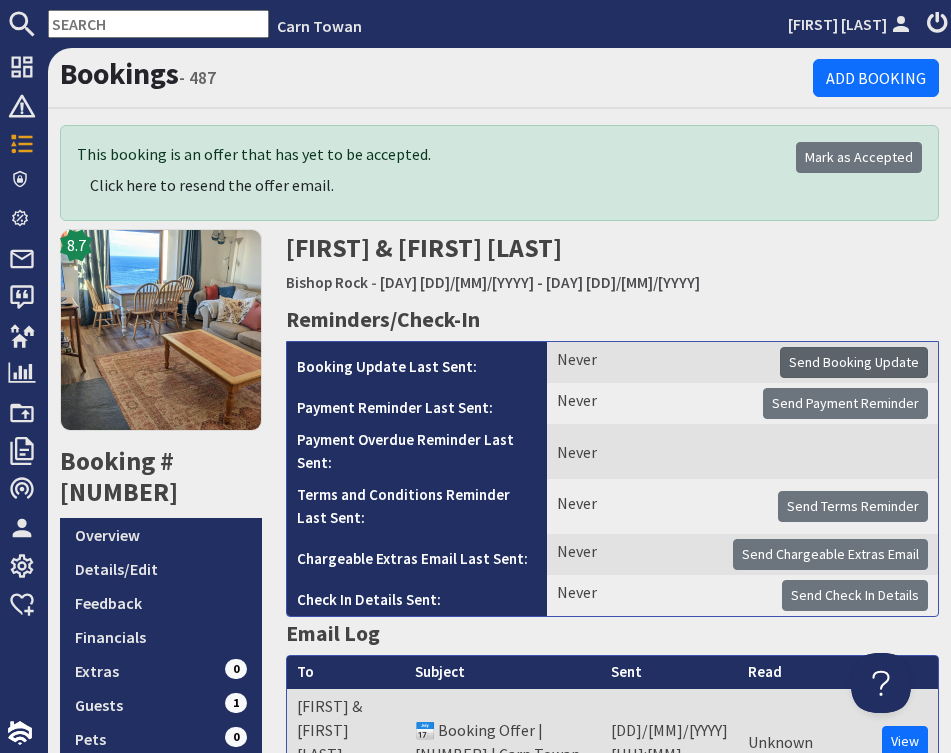 click on "Send Booking Update" at bounding box center [854, 362] 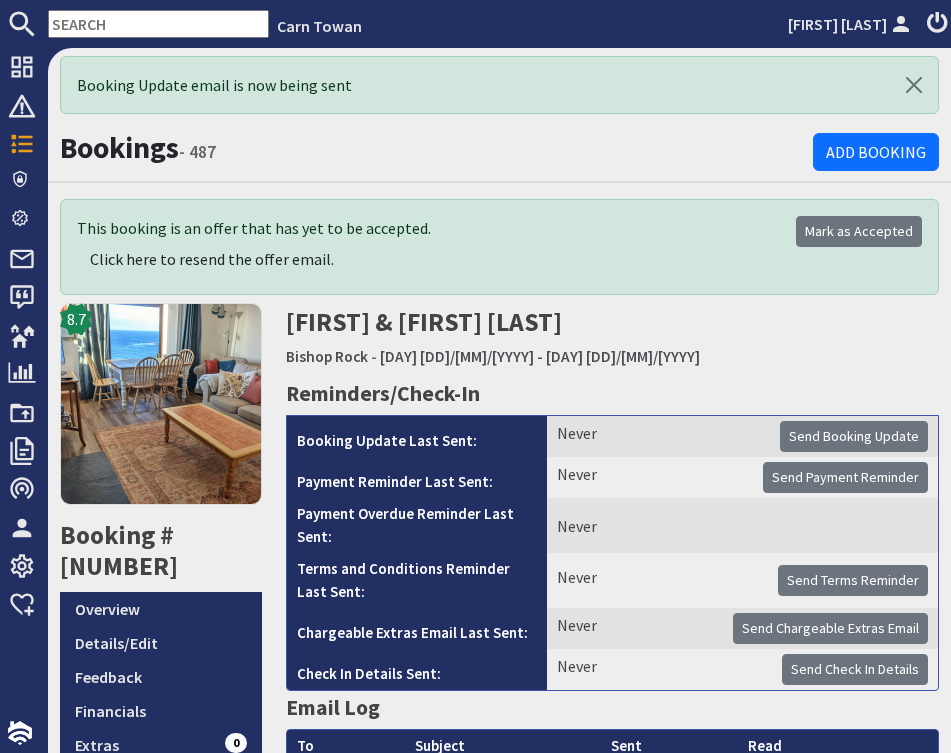 scroll, scrollTop: 0, scrollLeft: 0, axis: both 